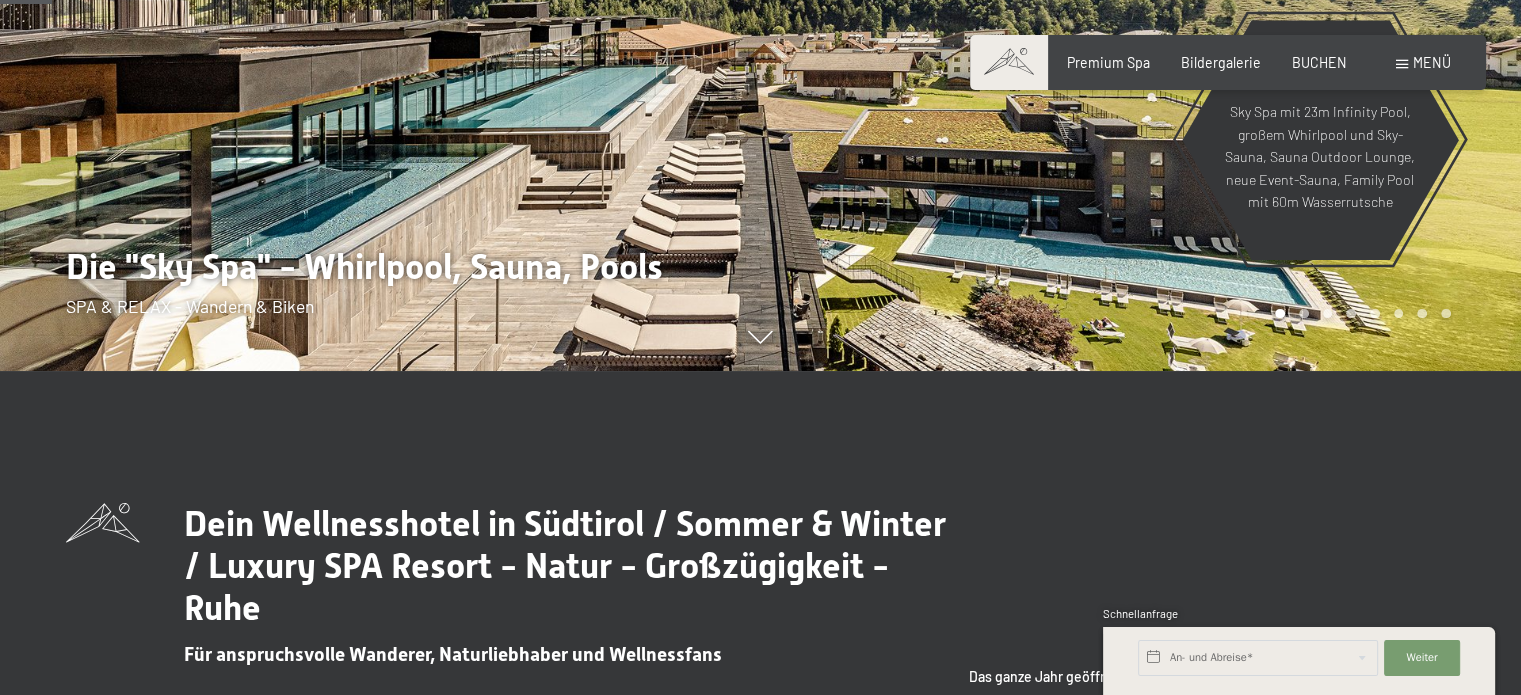 scroll, scrollTop: 0, scrollLeft: 0, axis: both 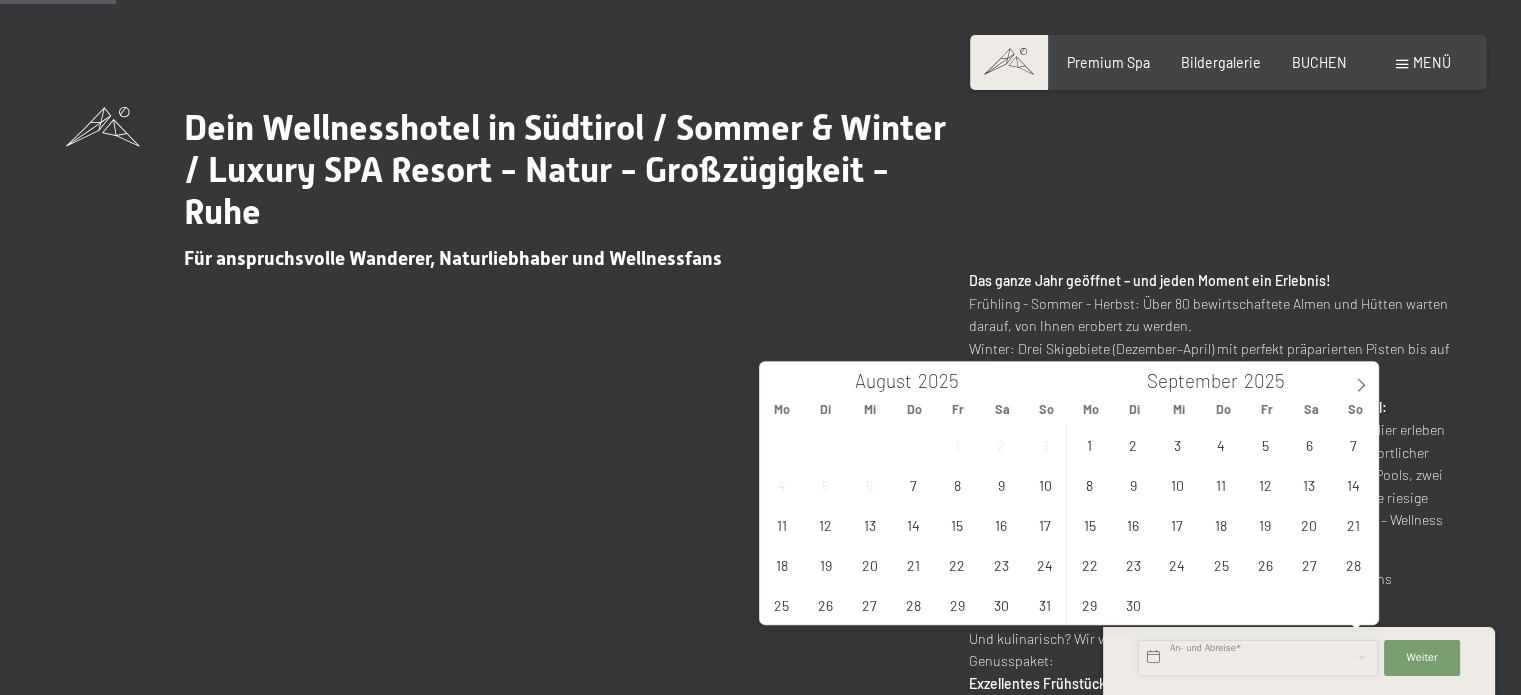 click at bounding box center (1258, 658) 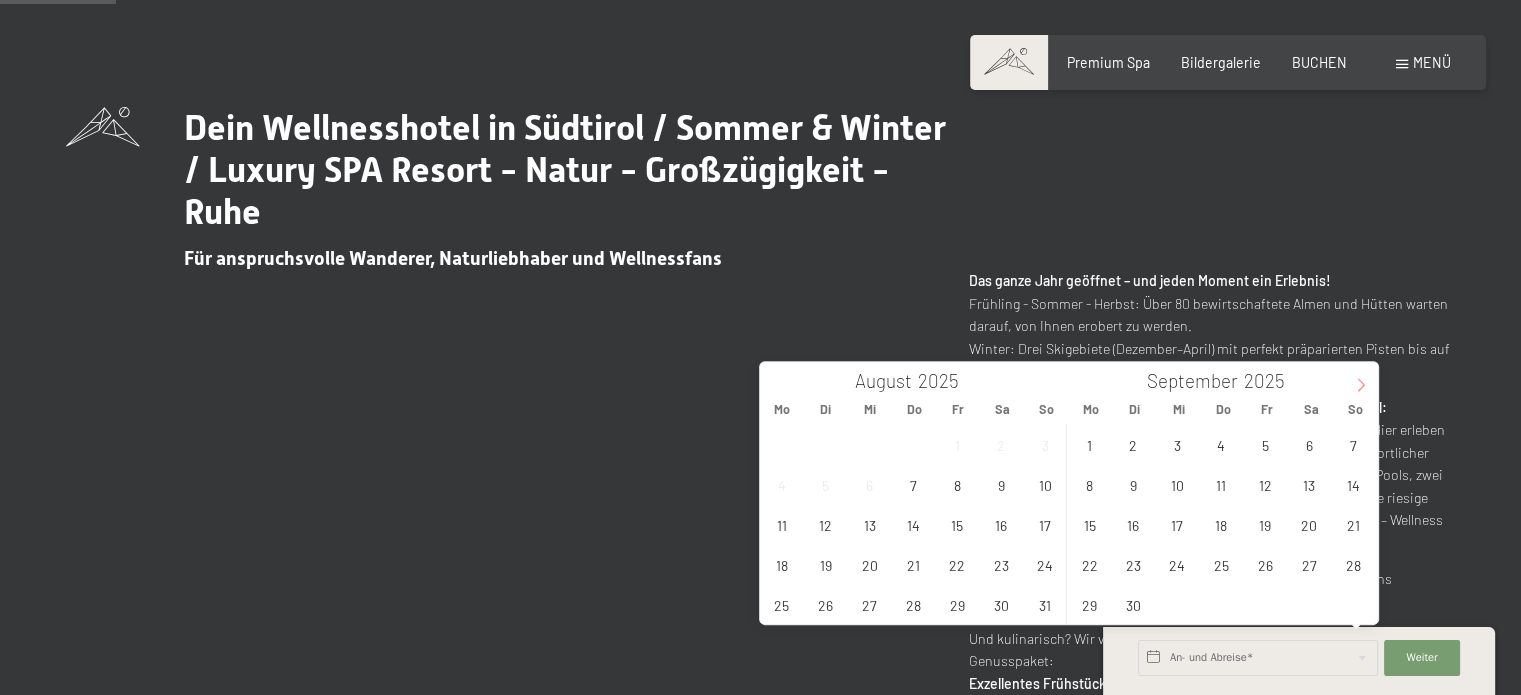 click 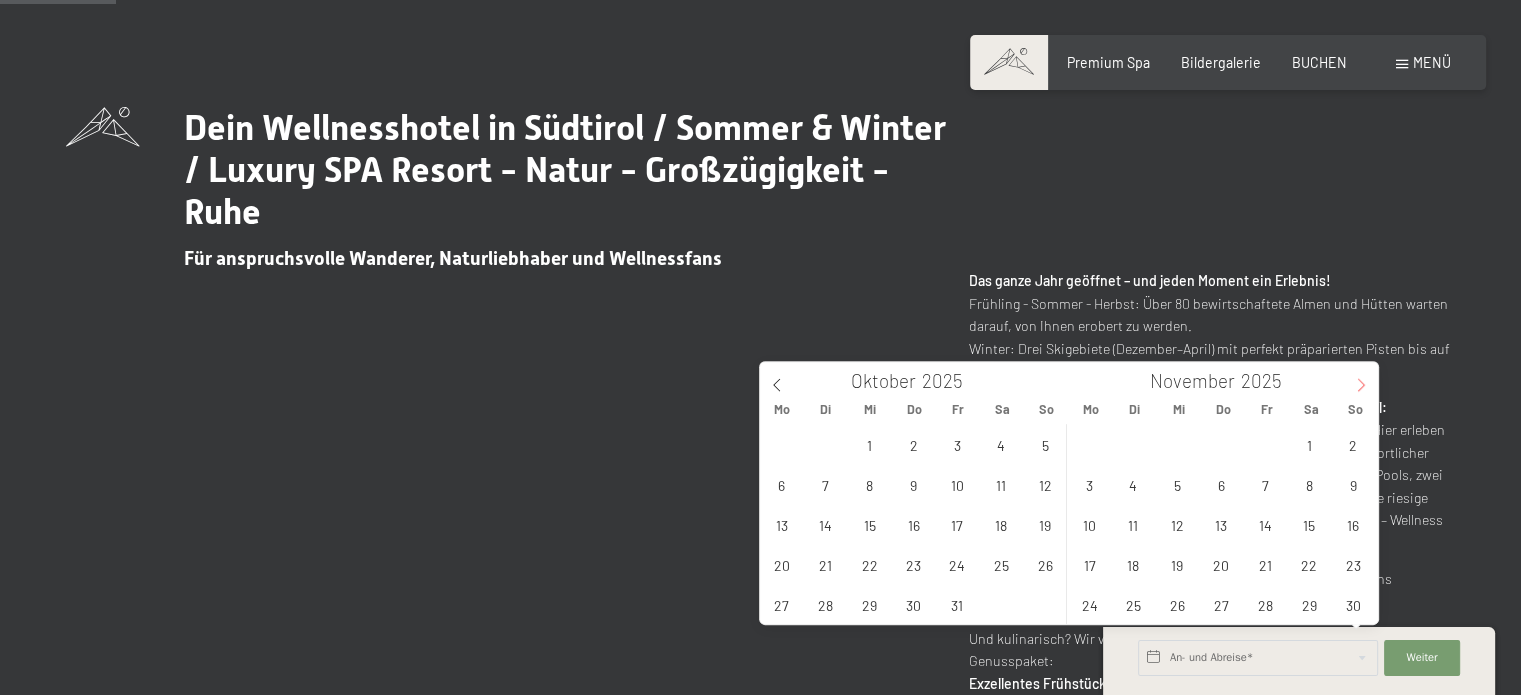 click 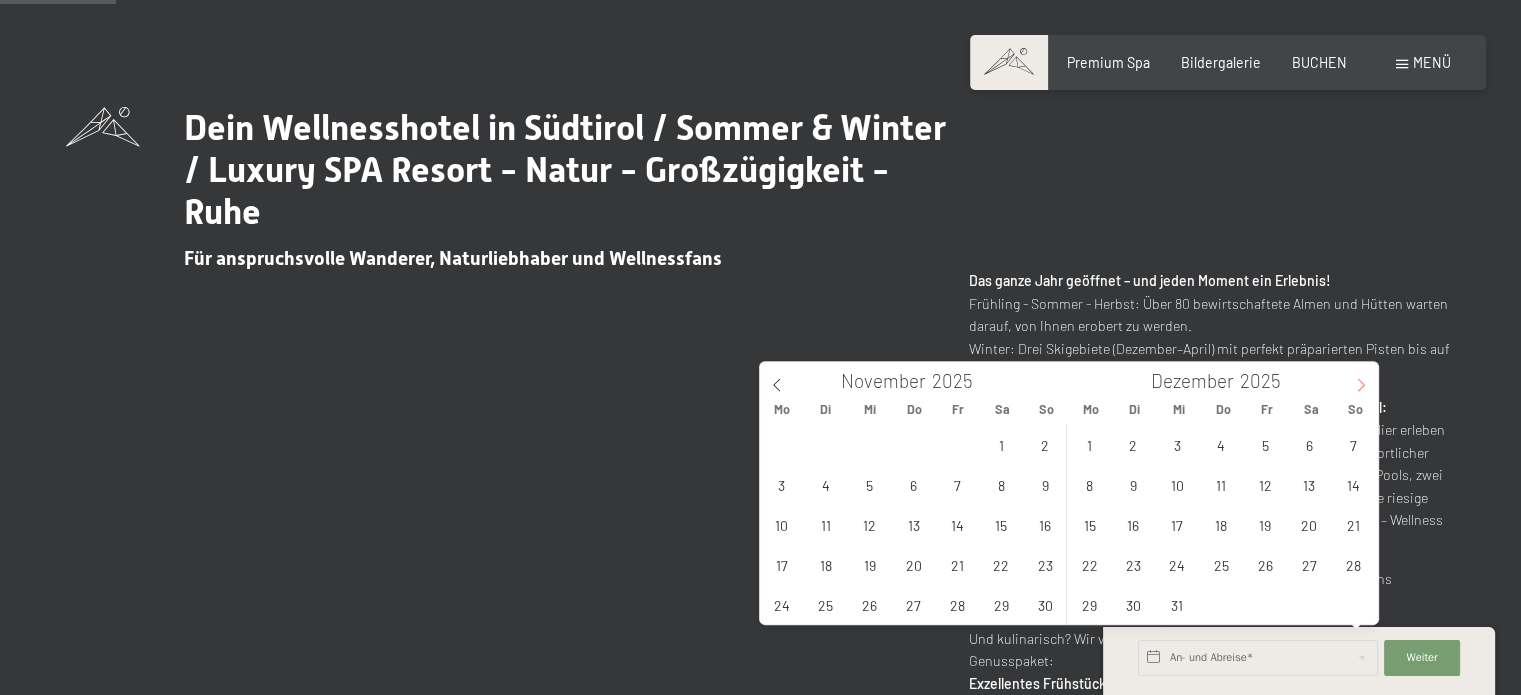 click 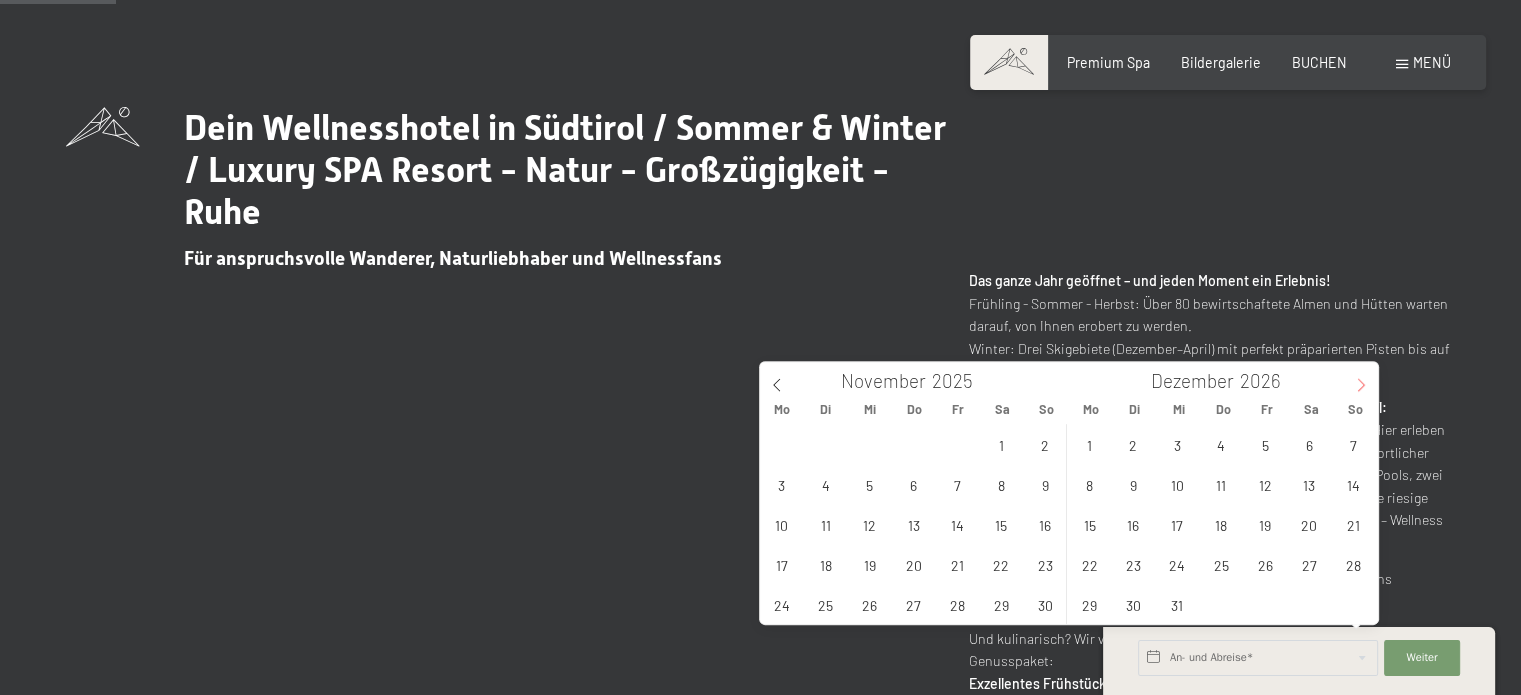 click 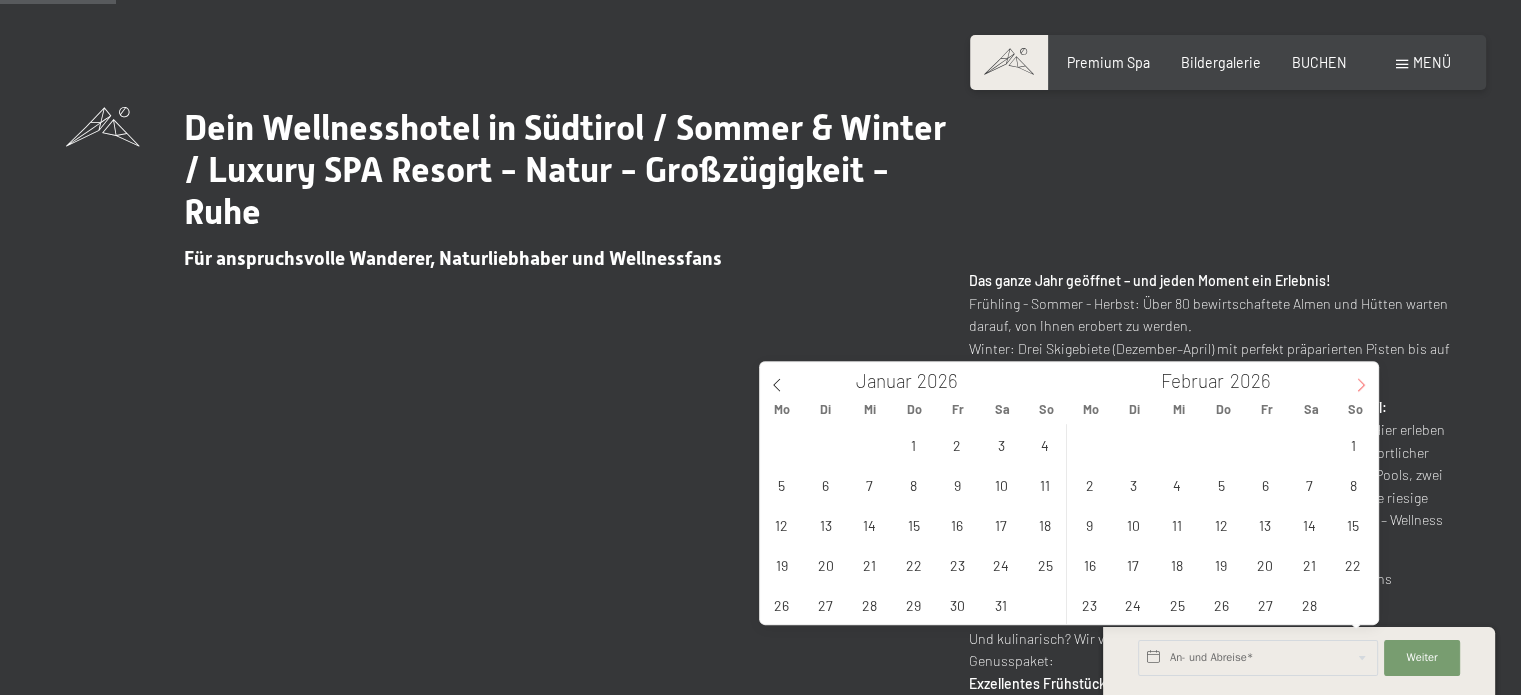 click 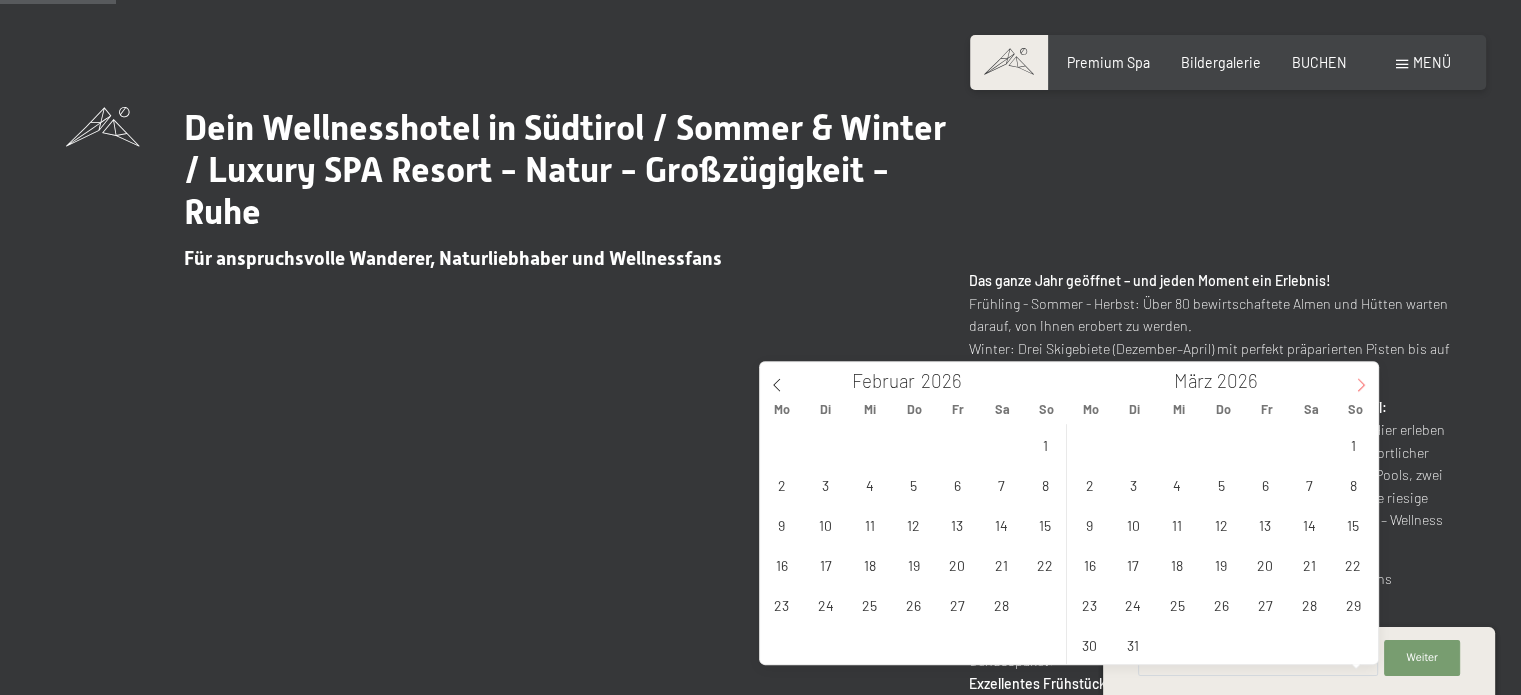 click 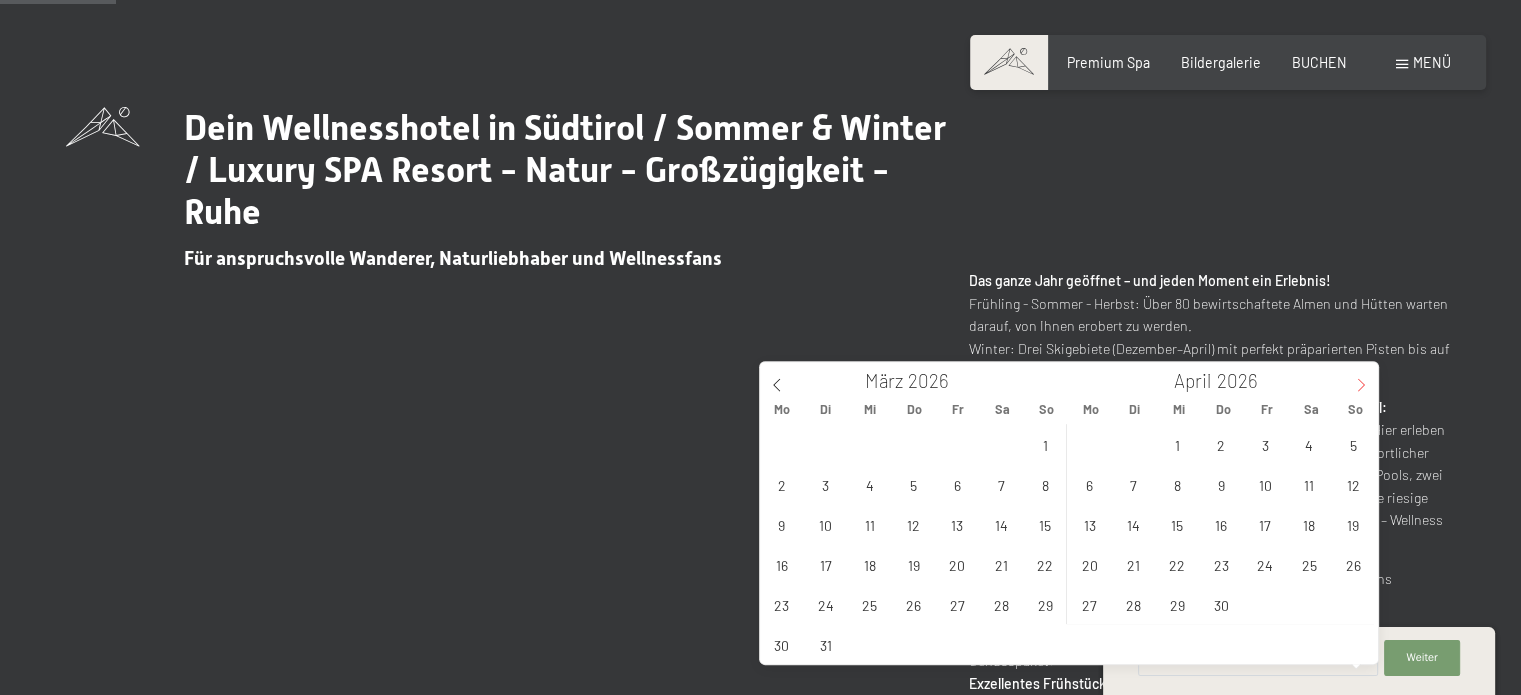 click 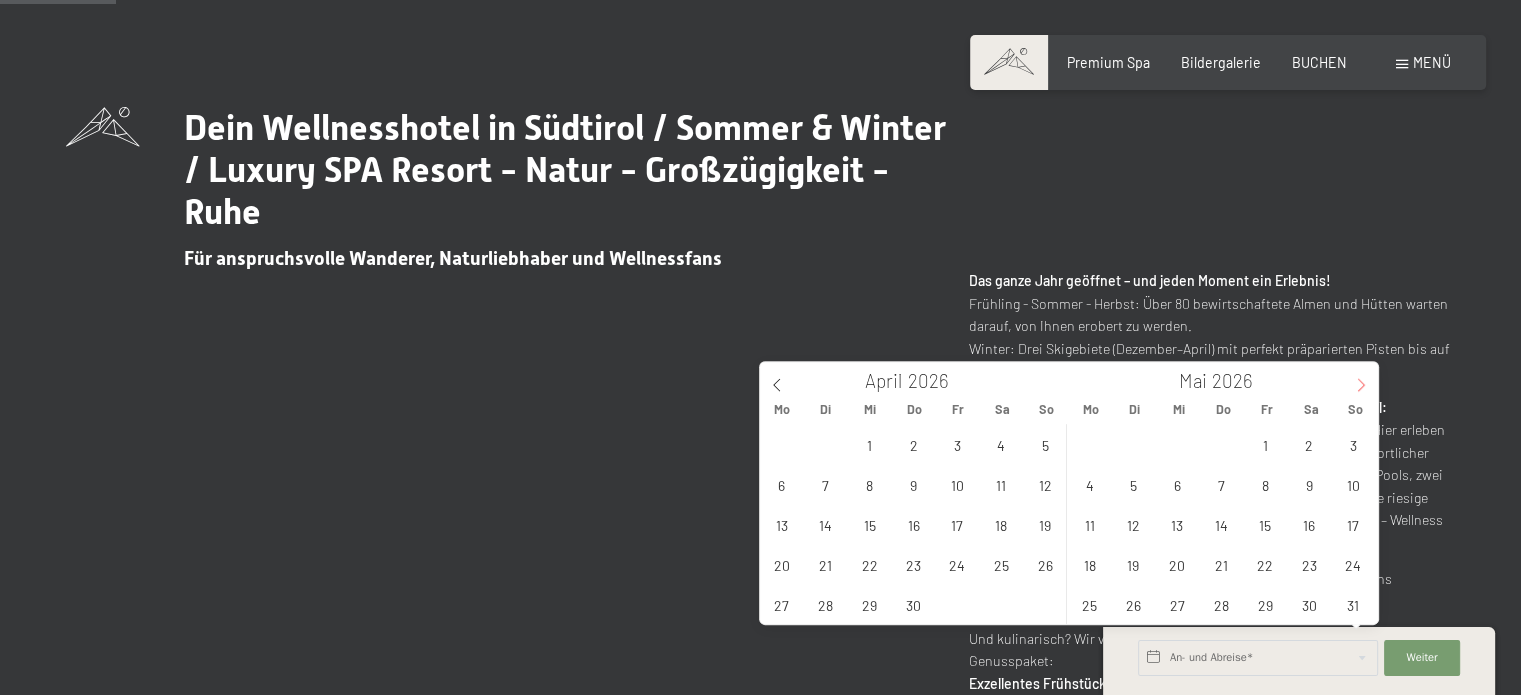 click 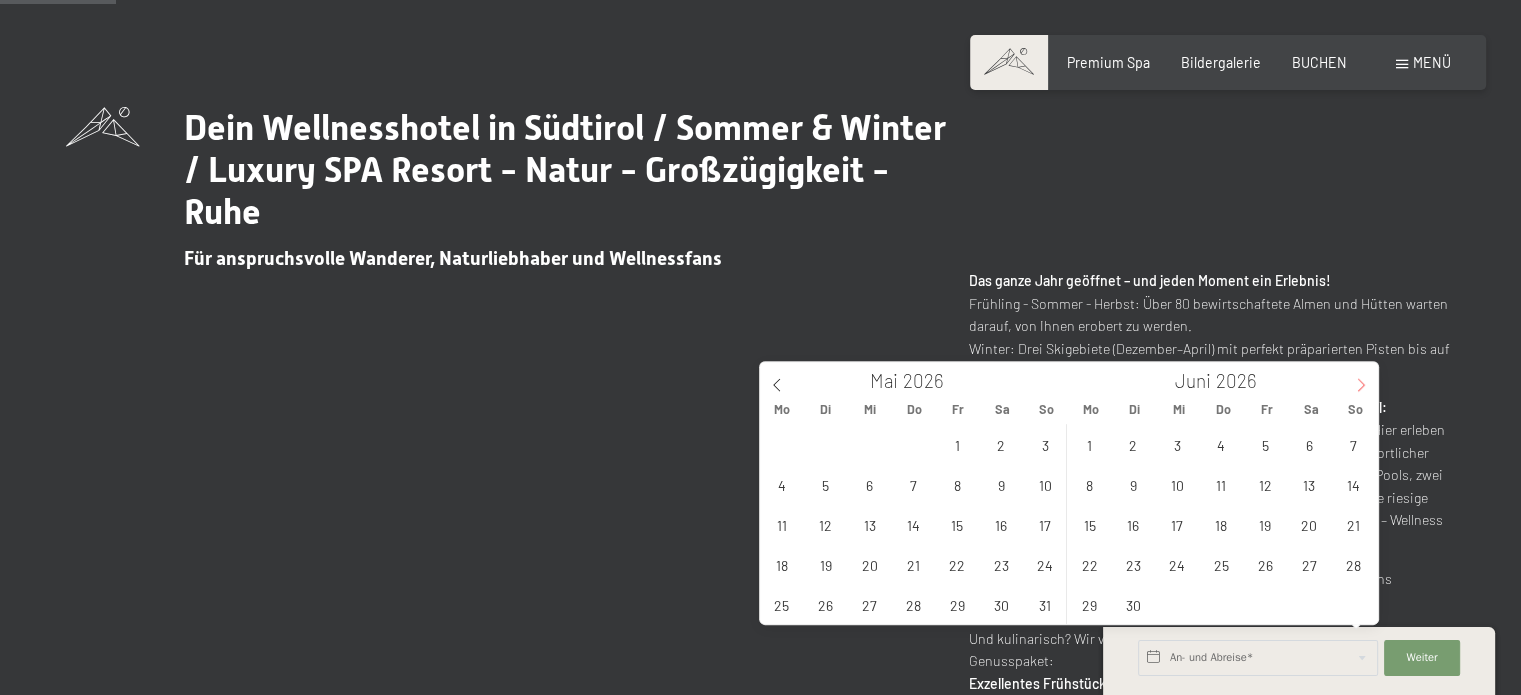 click 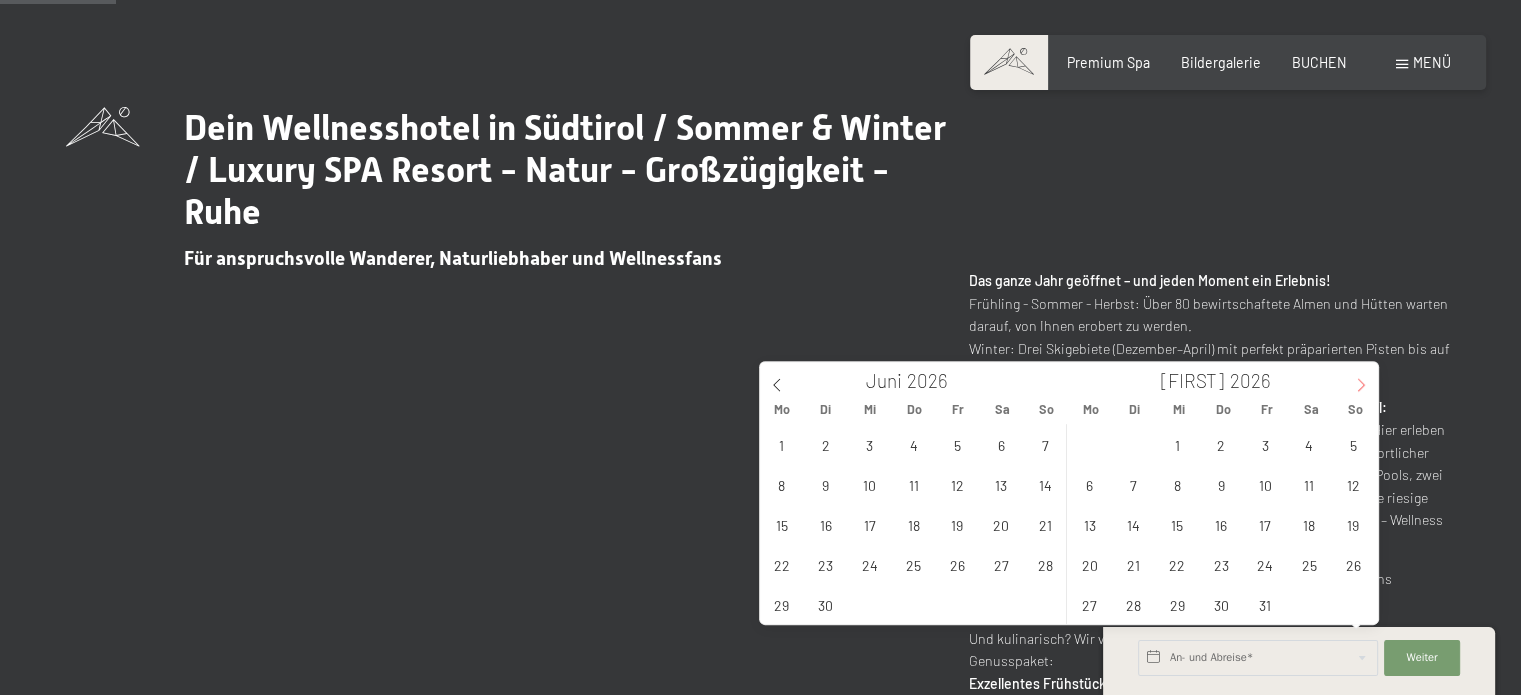 click 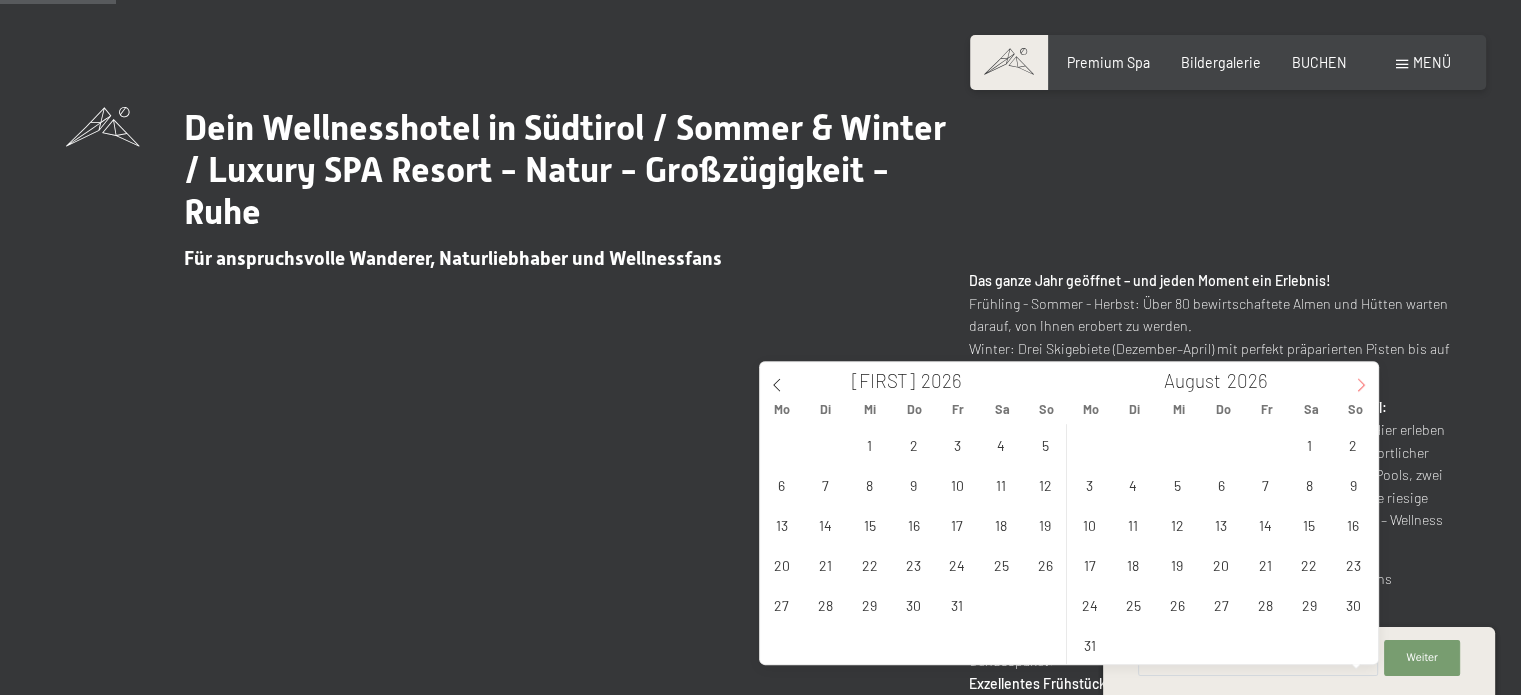 click 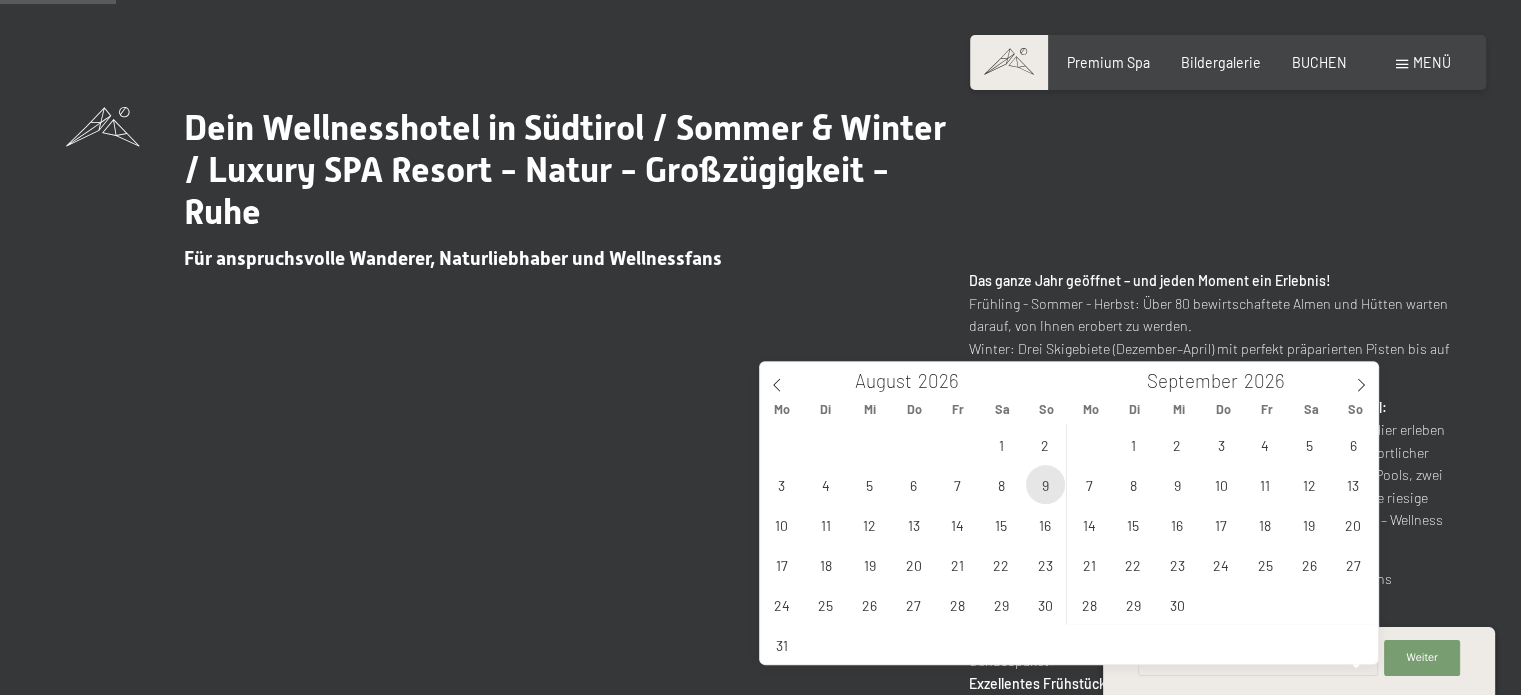 click on "9" at bounding box center (1045, 484) 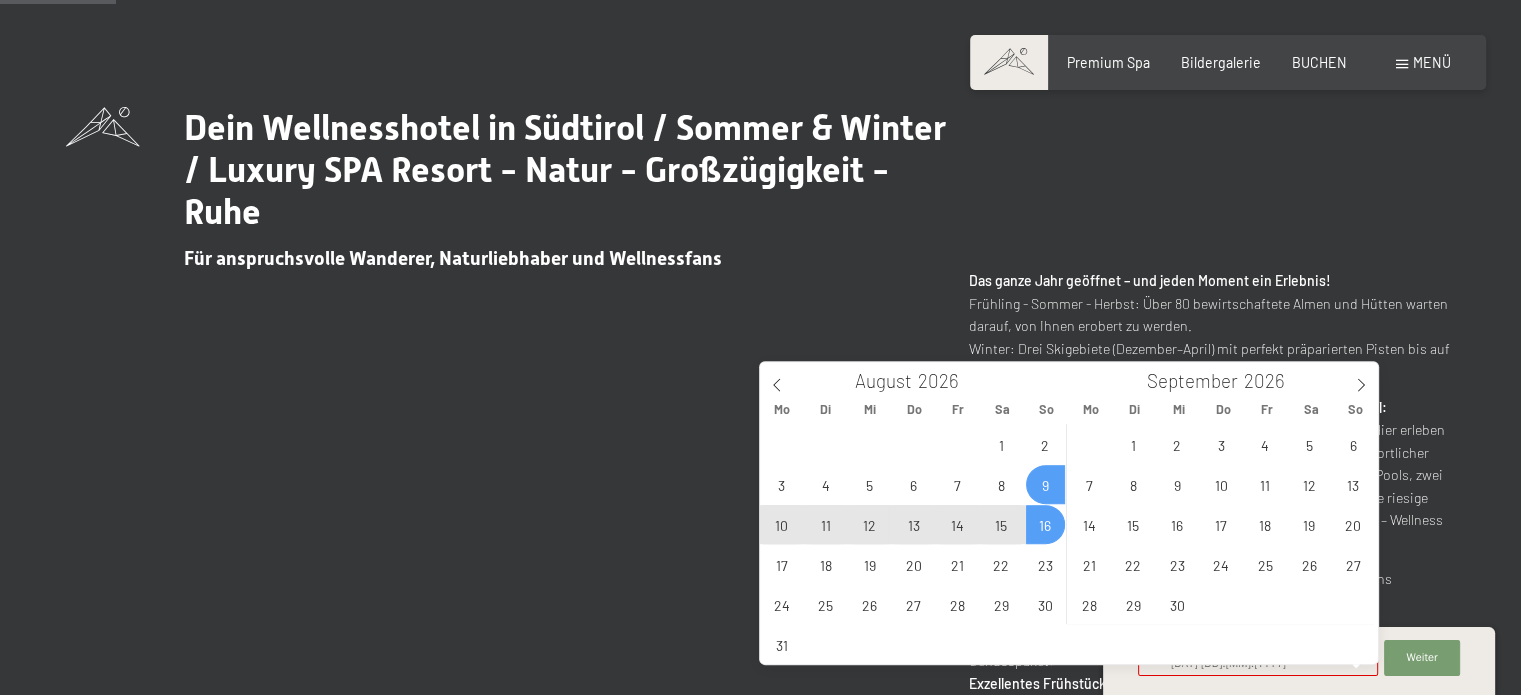 click on "16" at bounding box center [1045, 524] 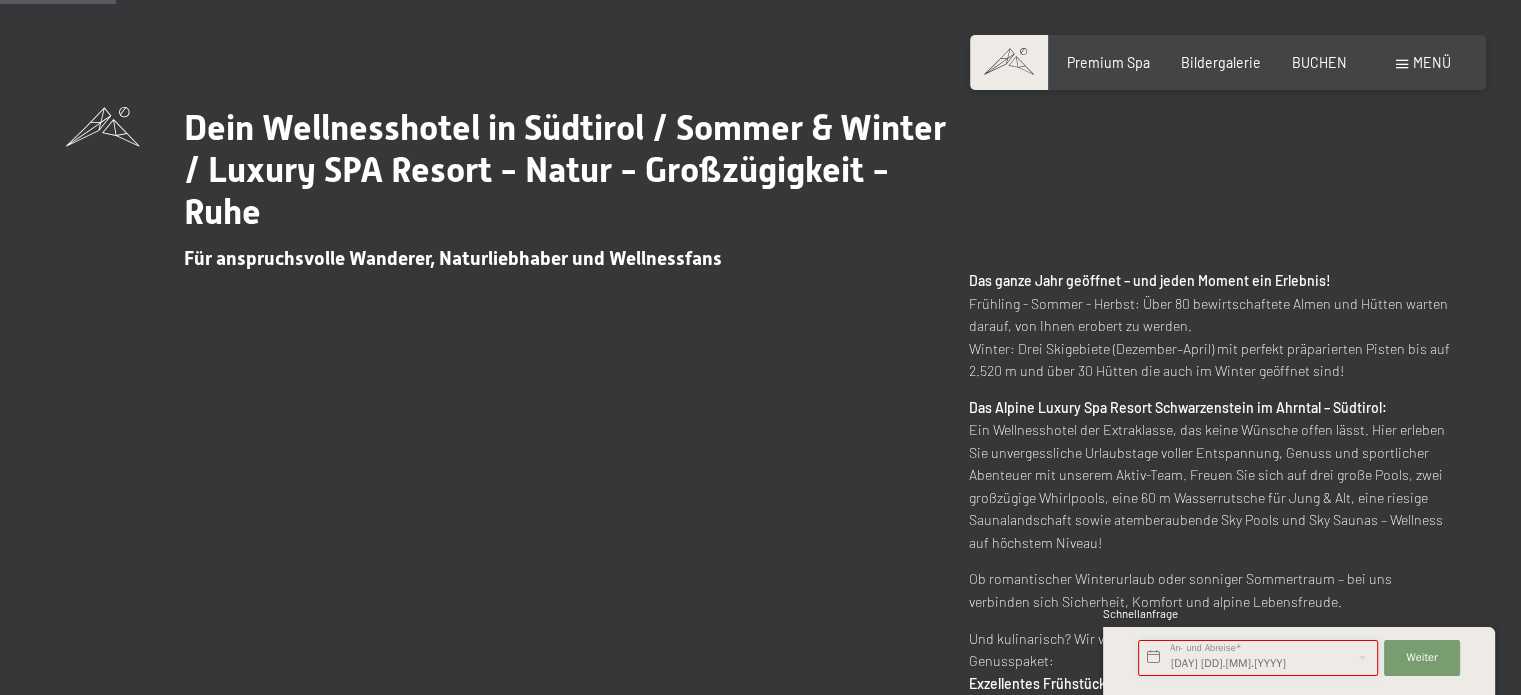 type on "So. 09.08.2026 - So. 16.08.2026" 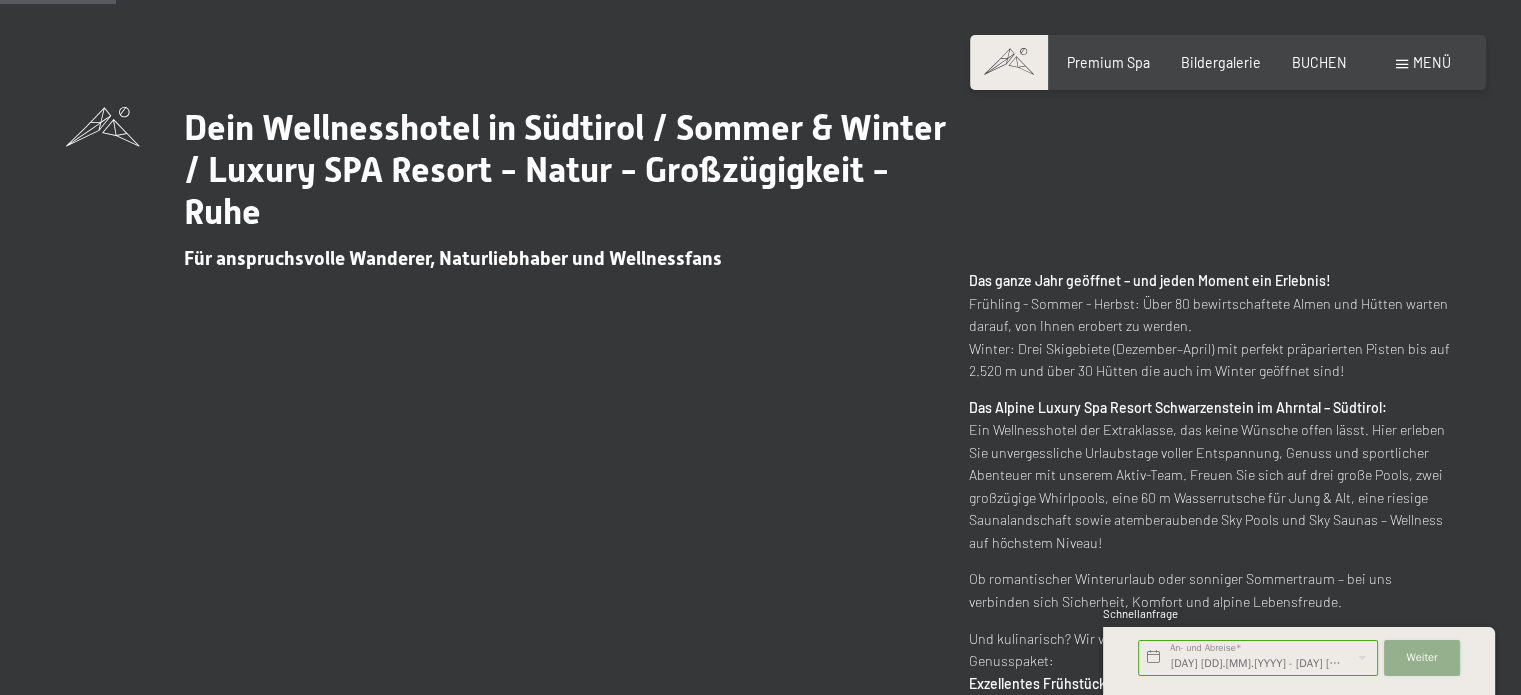 click on "Weiter" at bounding box center (1421, 658) 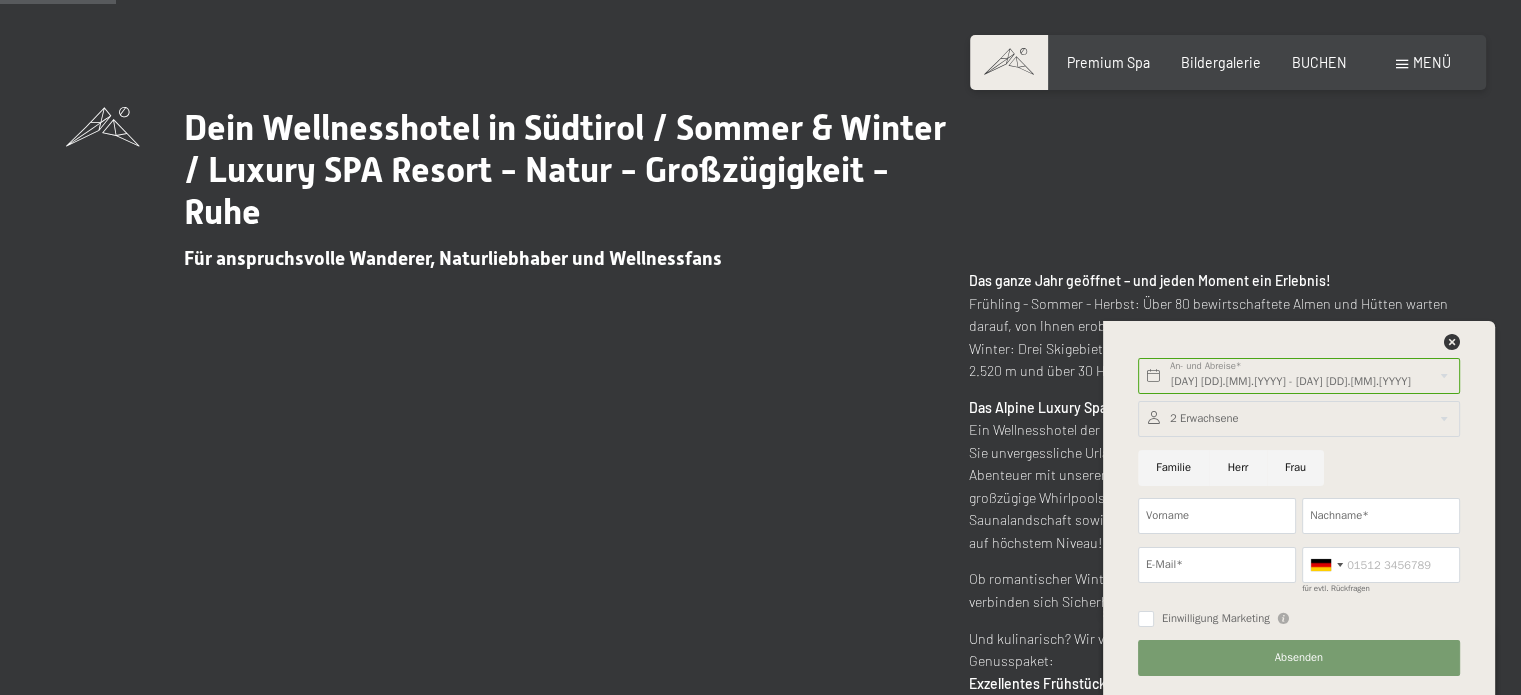 click at bounding box center (1009, 62) 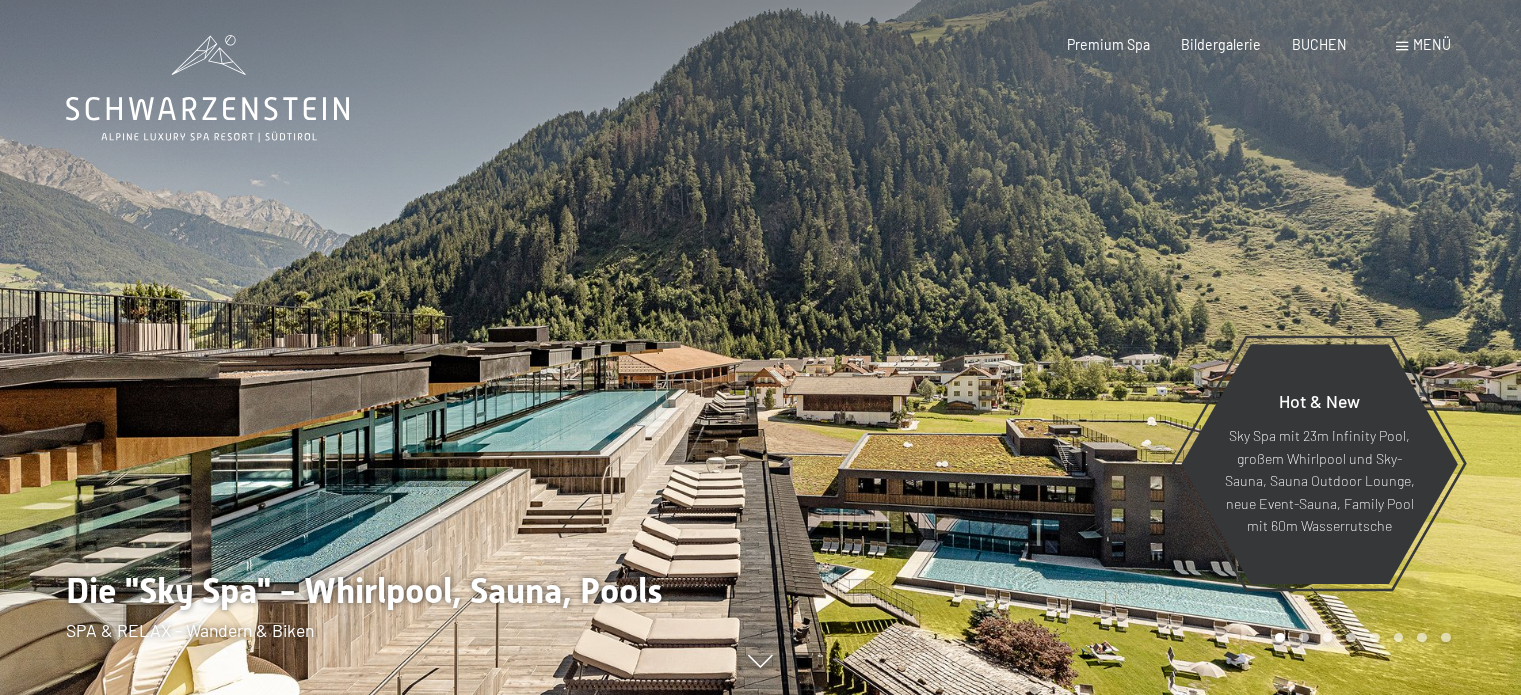 scroll, scrollTop: 0, scrollLeft: 0, axis: both 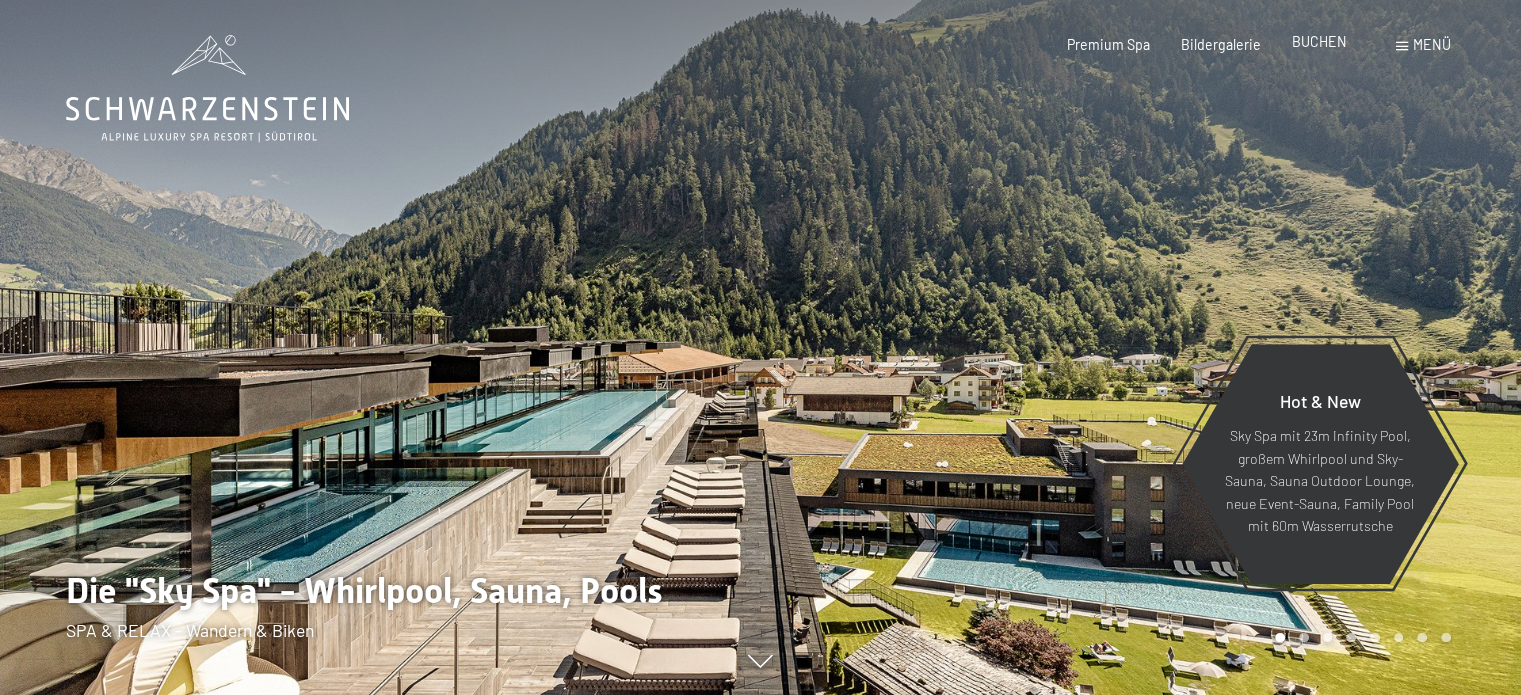 click on "BUCHEN" at bounding box center (1319, 41) 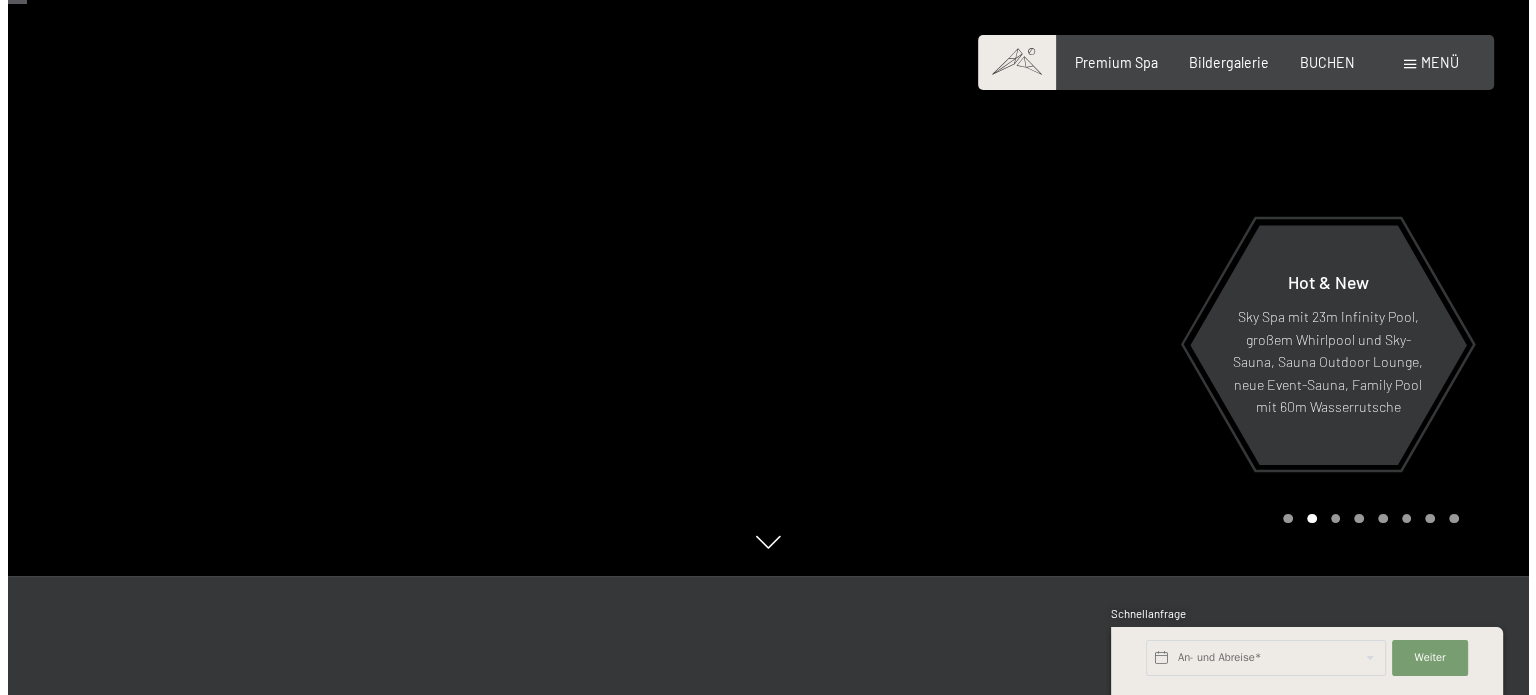 scroll, scrollTop: 116, scrollLeft: 0, axis: vertical 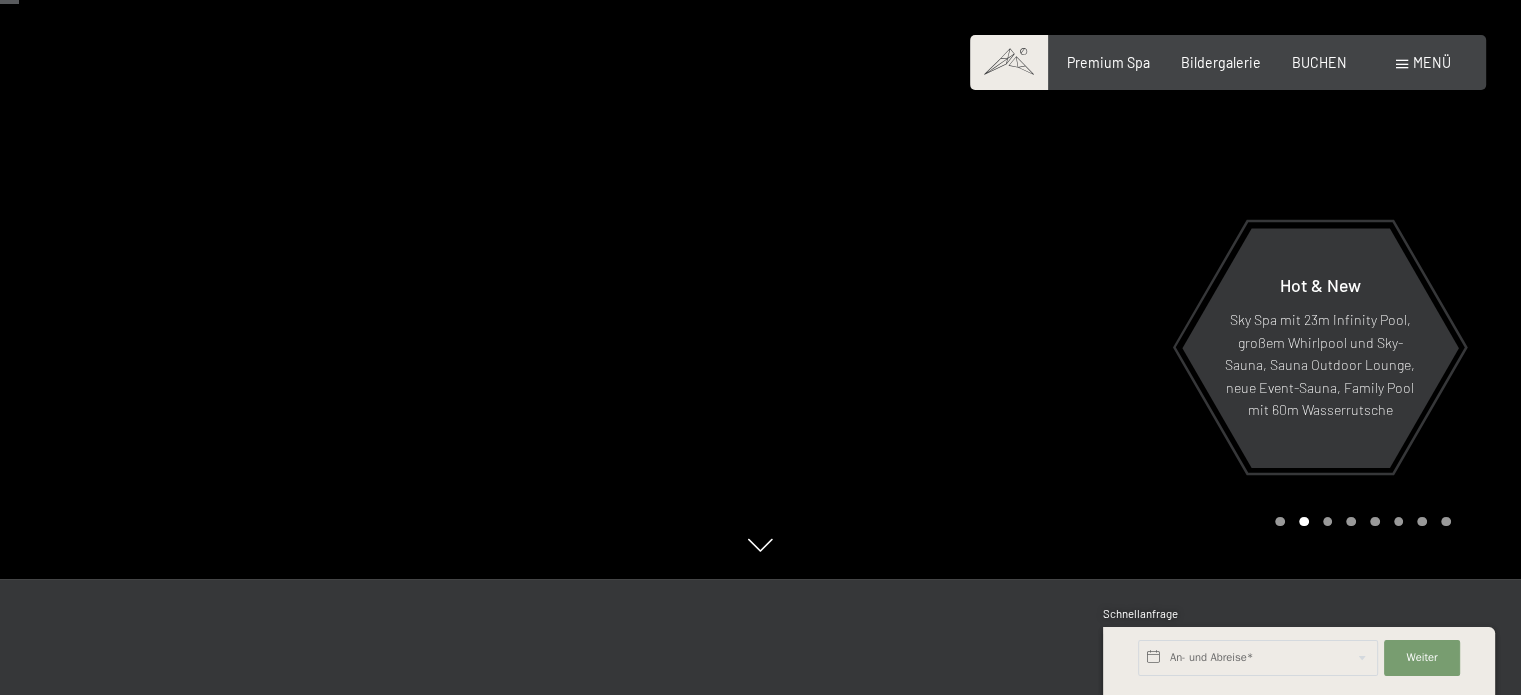 click on "Menü" at bounding box center [1423, 63] 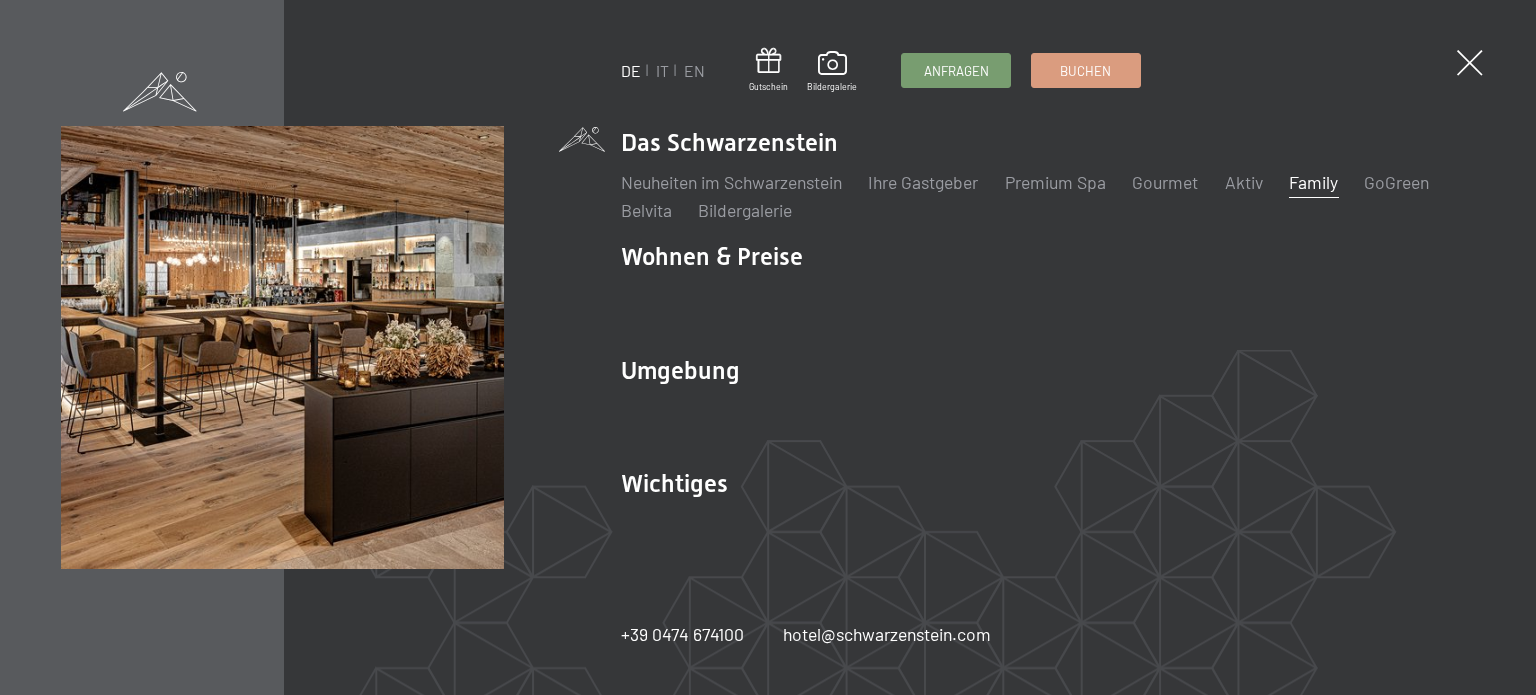 click on "Family" at bounding box center (1313, 182) 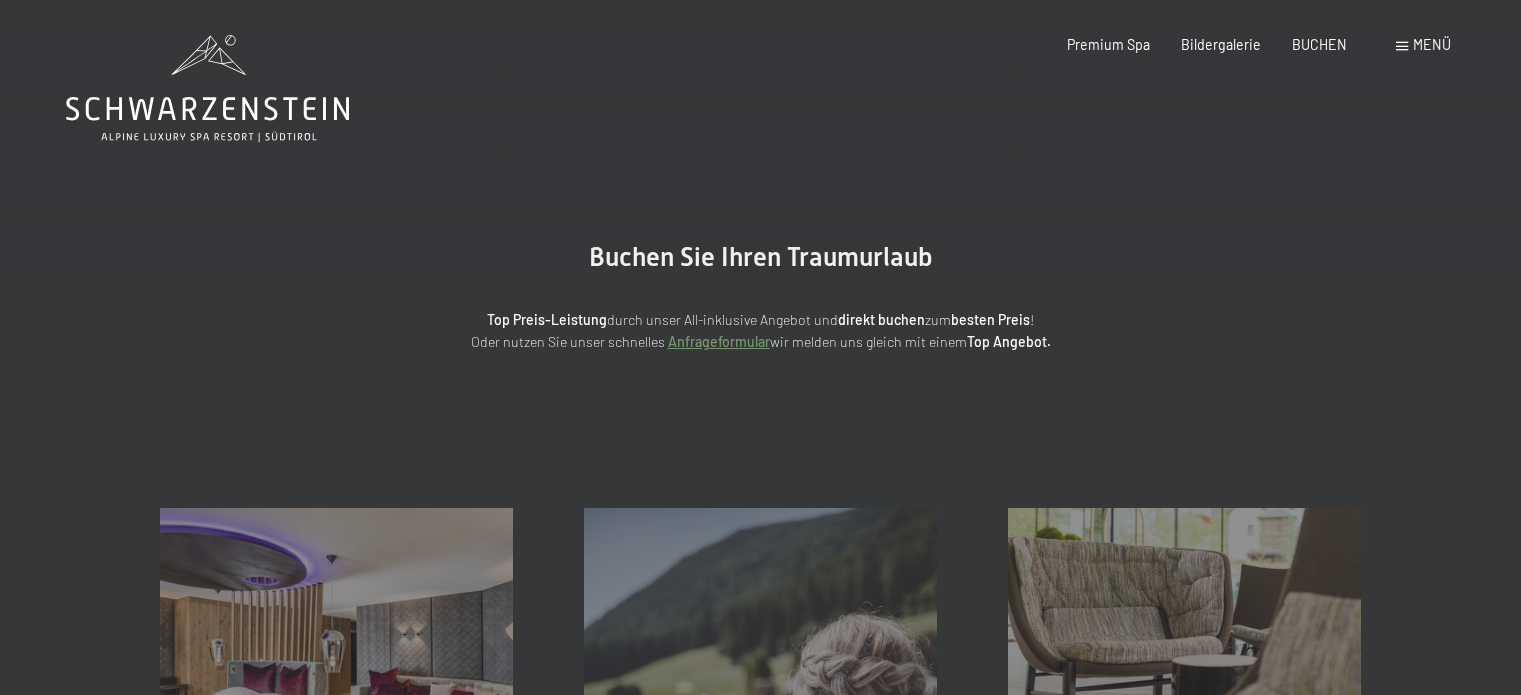 scroll, scrollTop: 0, scrollLeft: 0, axis: both 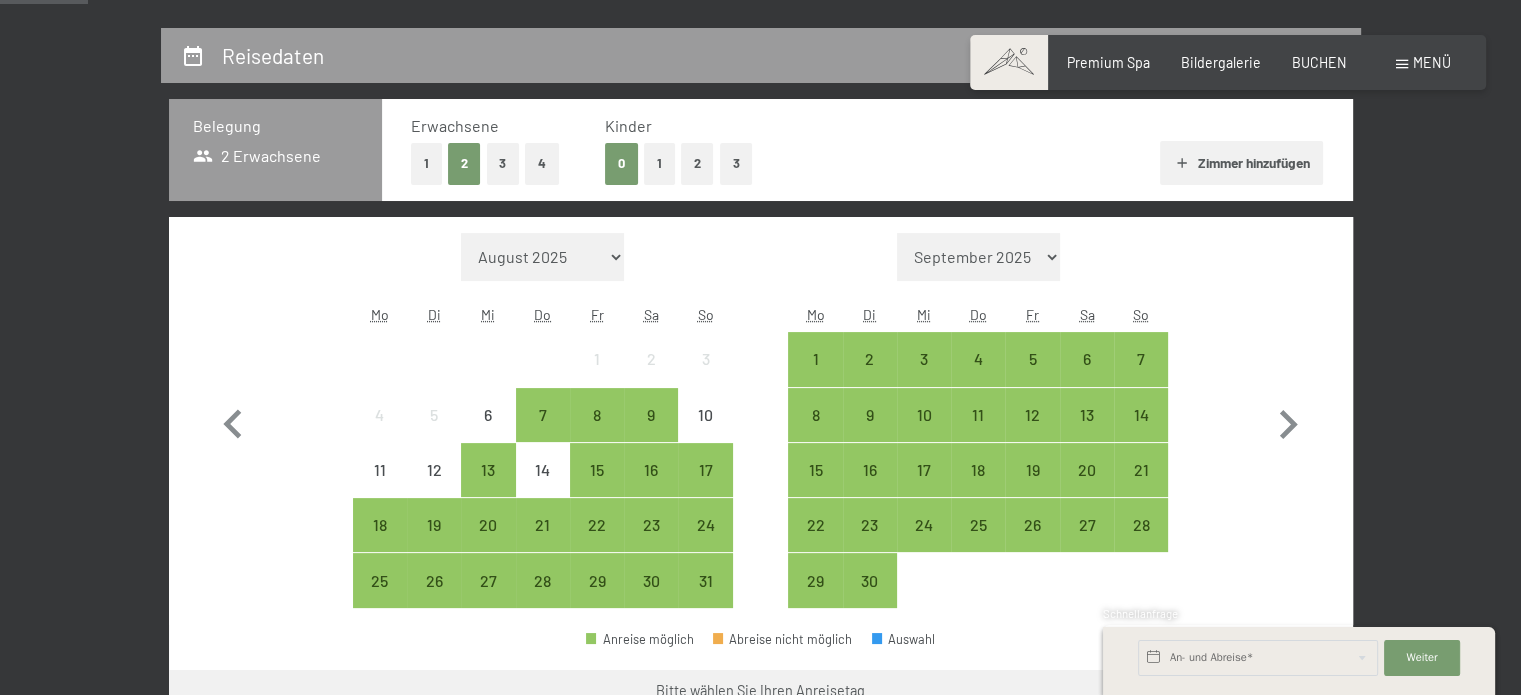 click on "September 2025 Oktober 2025 November 2025 Dezember 2025 Januar 2026 Februar 2026 März 2026 April 2026 Mai 2026 Juni 2026 Juli 2026 August 2026 September 2026 Oktober 2026 November 2026 Dezember 2026 Januar 2027 Februar 2027 März 2027 April 2027 Mai 2027 Juni 2027 Juli 2027 August 2027 September 2027" at bounding box center [978, 257] 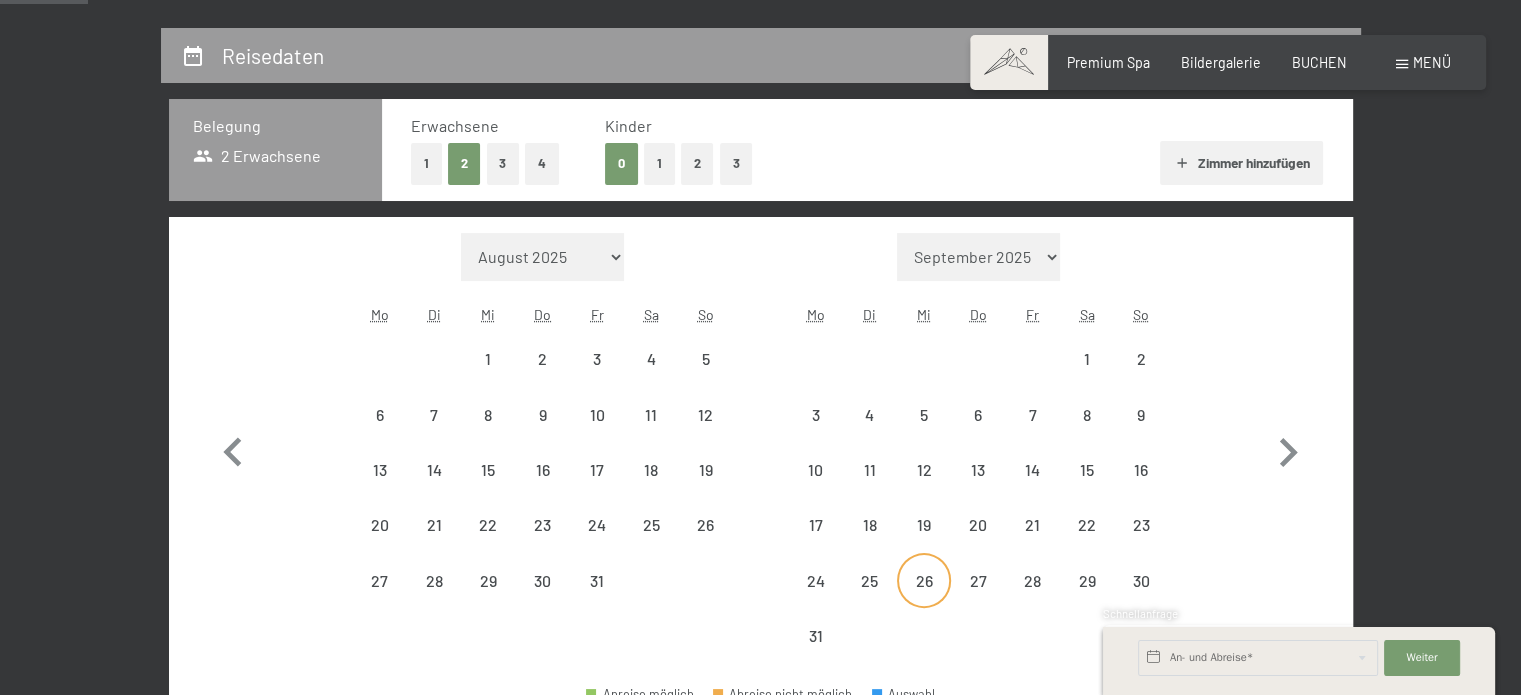 select on "2026-07-01" 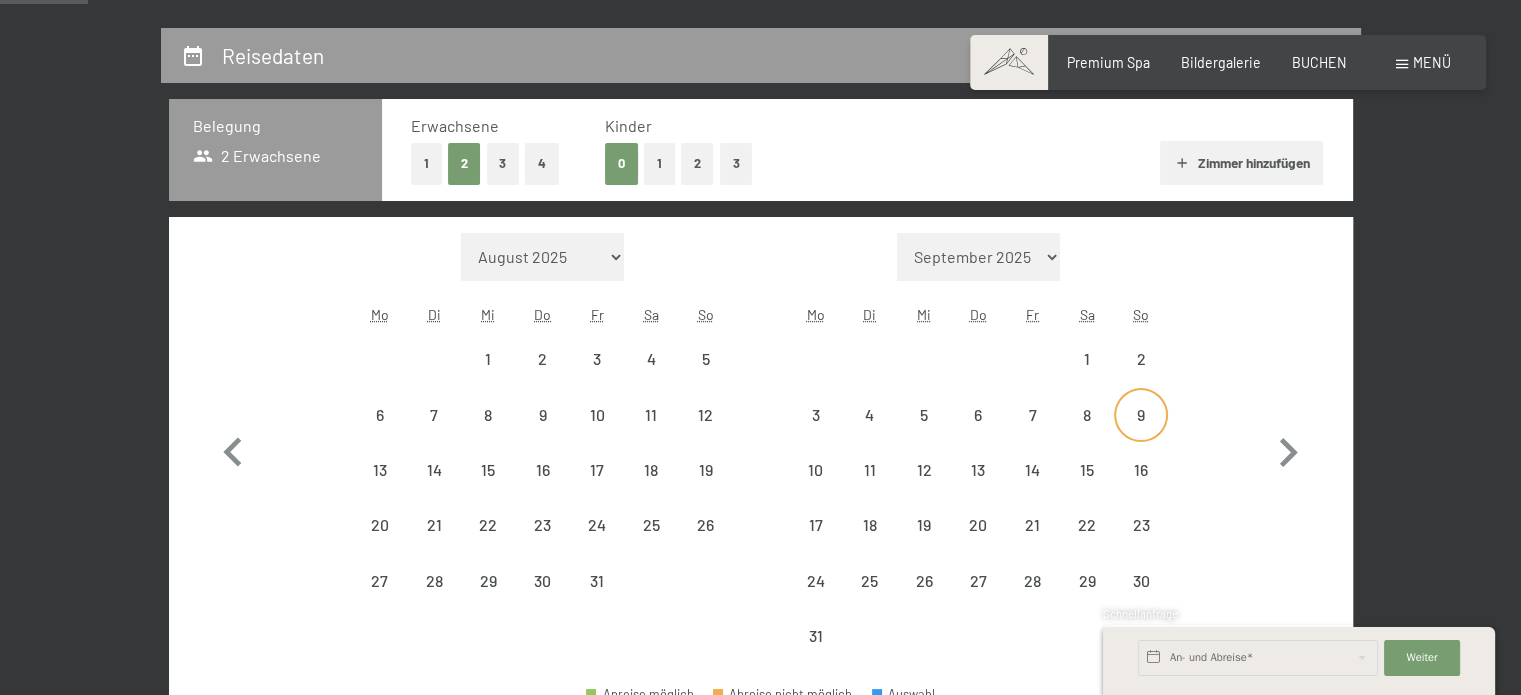 click on "9" at bounding box center (1141, 432) 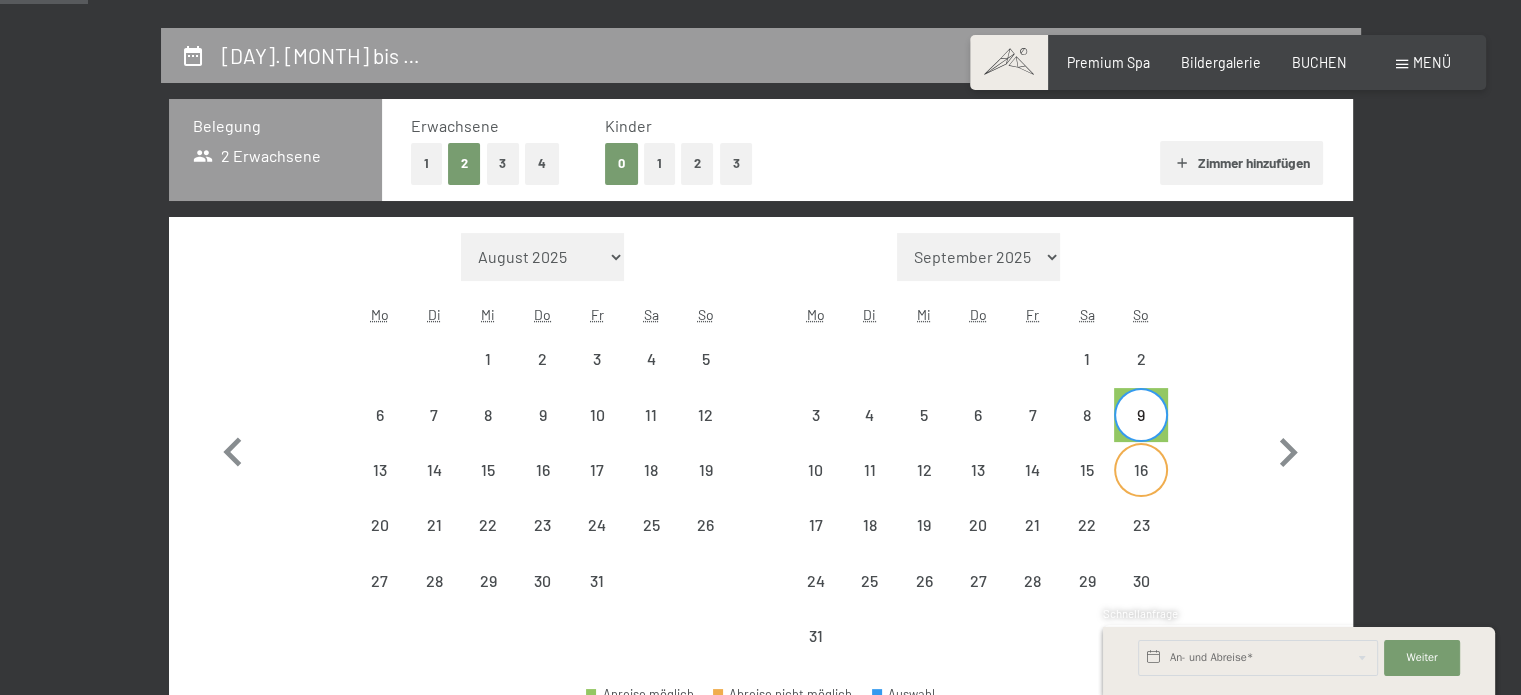 click on "16" at bounding box center (1141, 487) 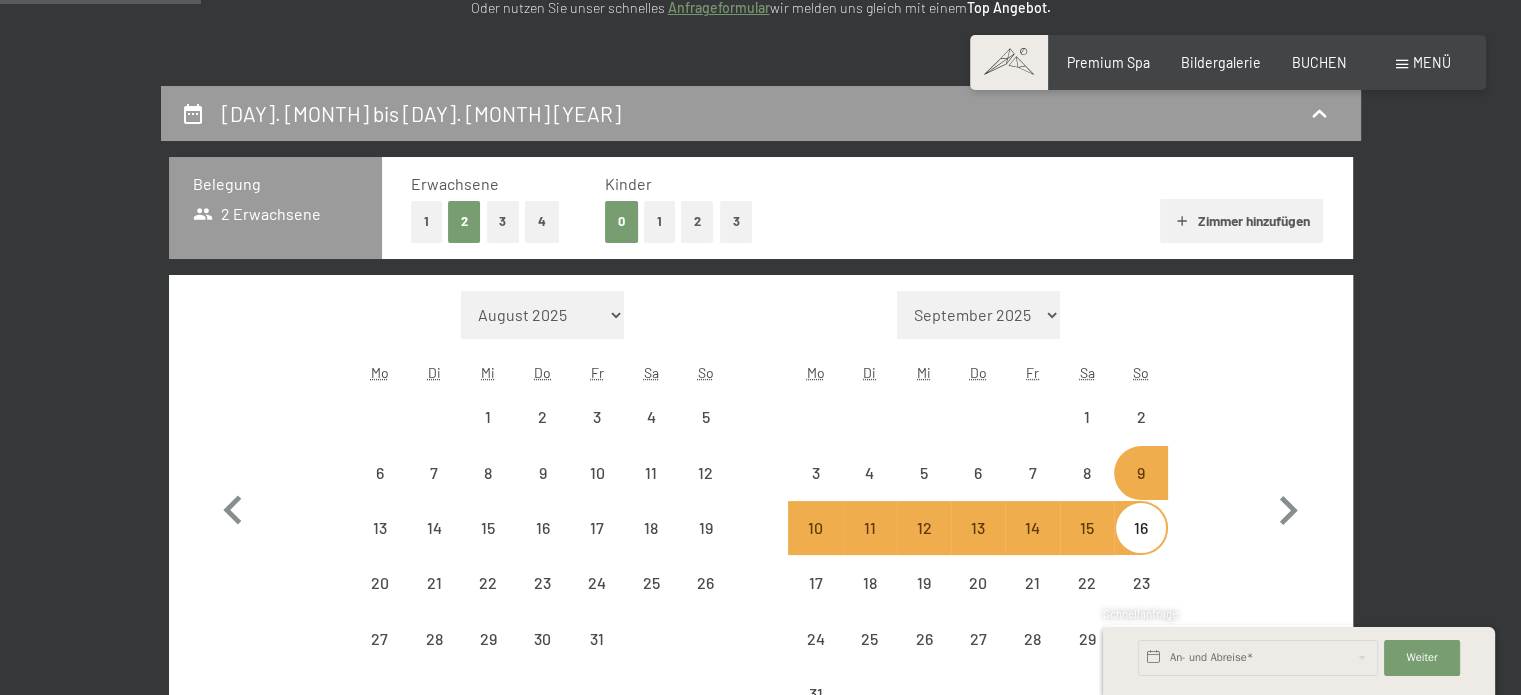 scroll, scrollTop: 293, scrollLeft: 0, axis: vertical 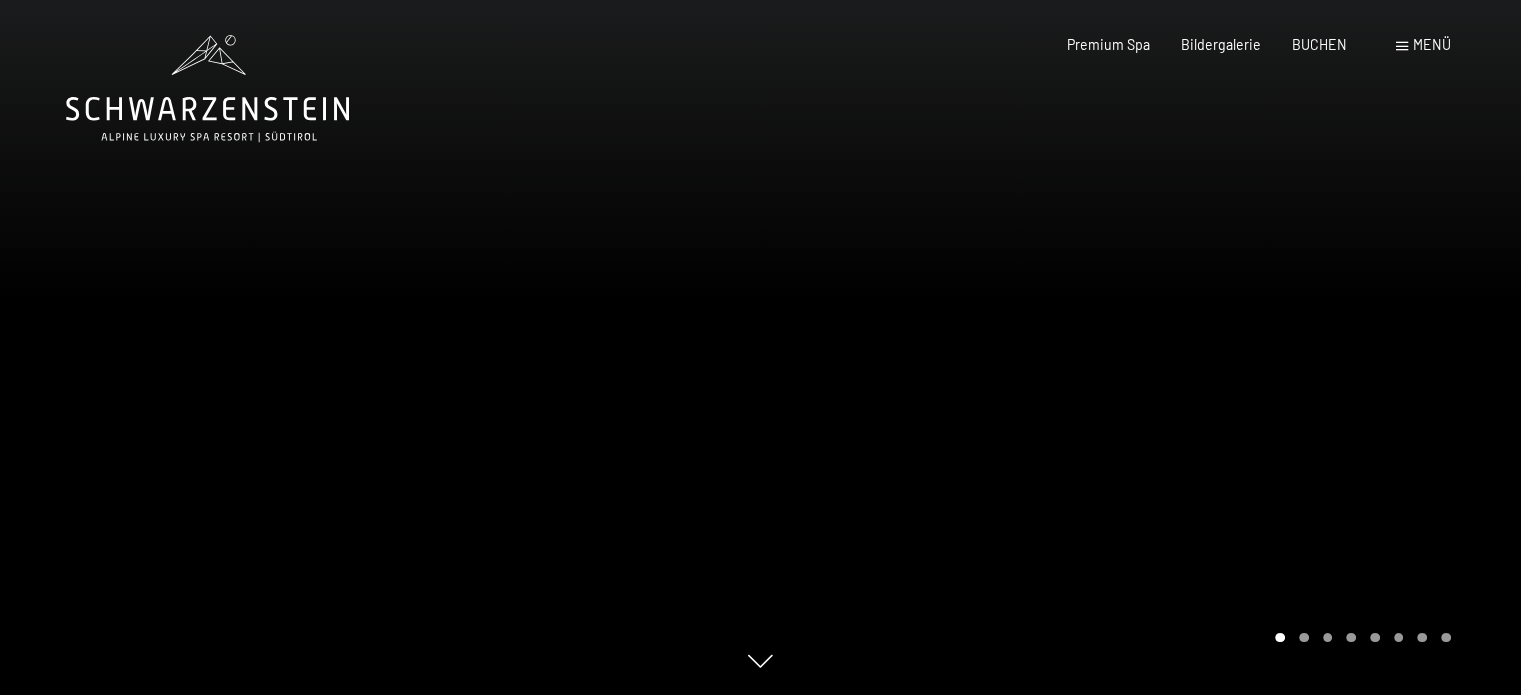 click at bounding box center (1402, 46) 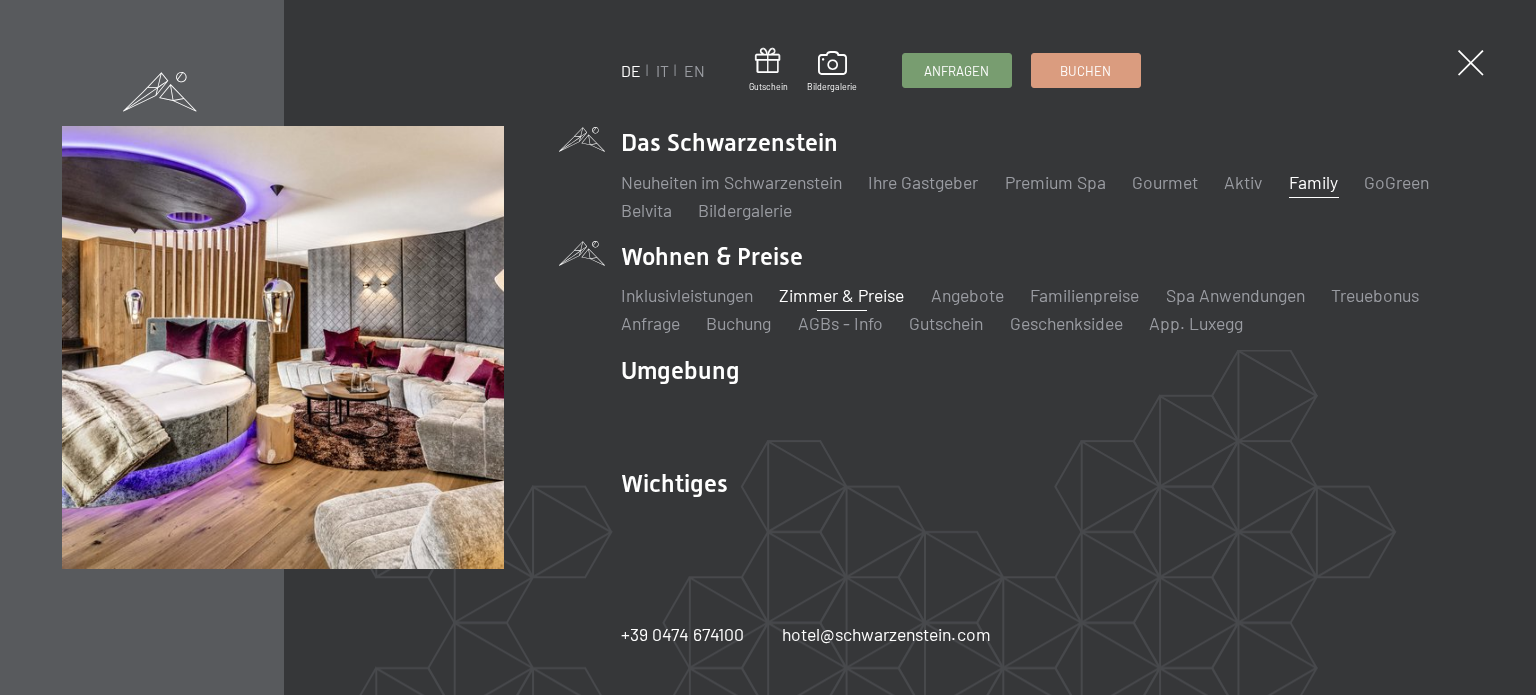 click on "Zimmer & Preise" at bounding box center (841, 295) 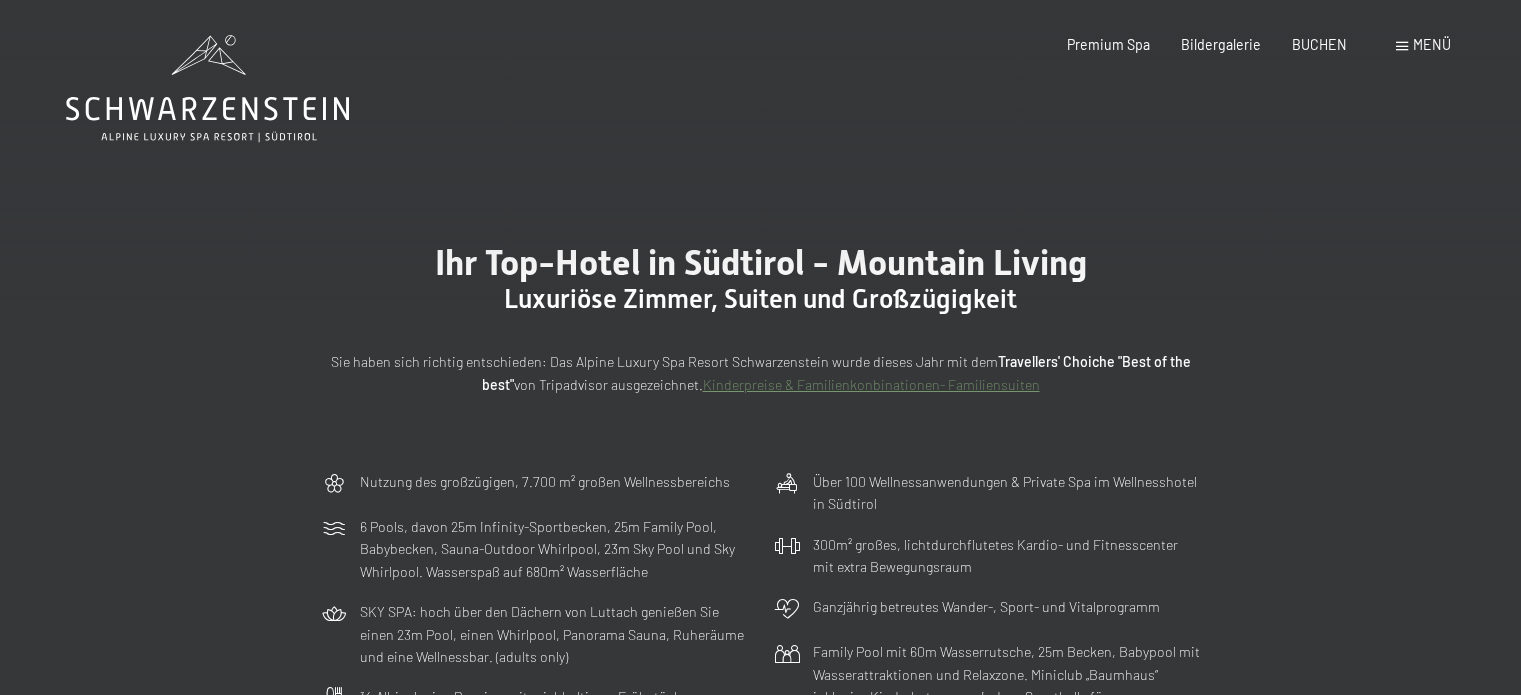 scroll, scrollTop: 0, scrollLeft: 0, axis: both 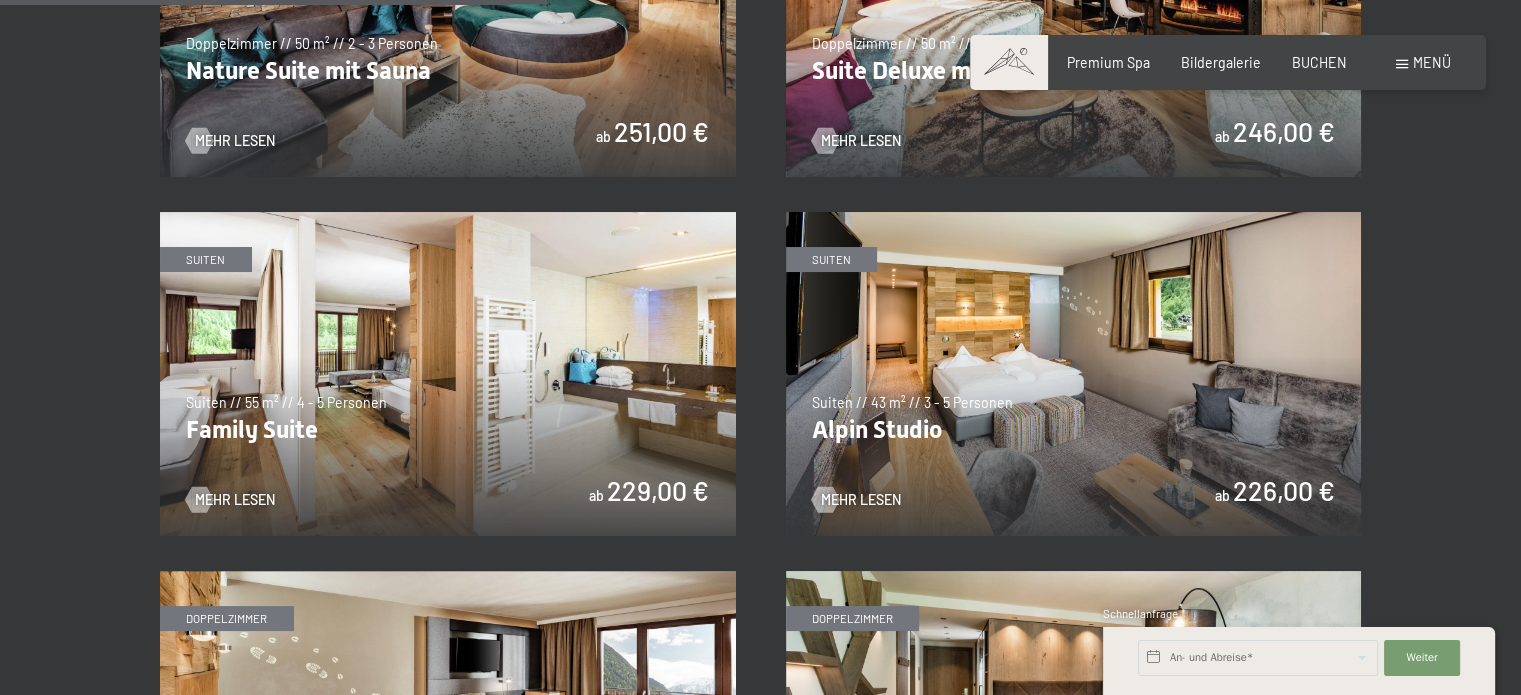 click at bounding box center (1074, 374) 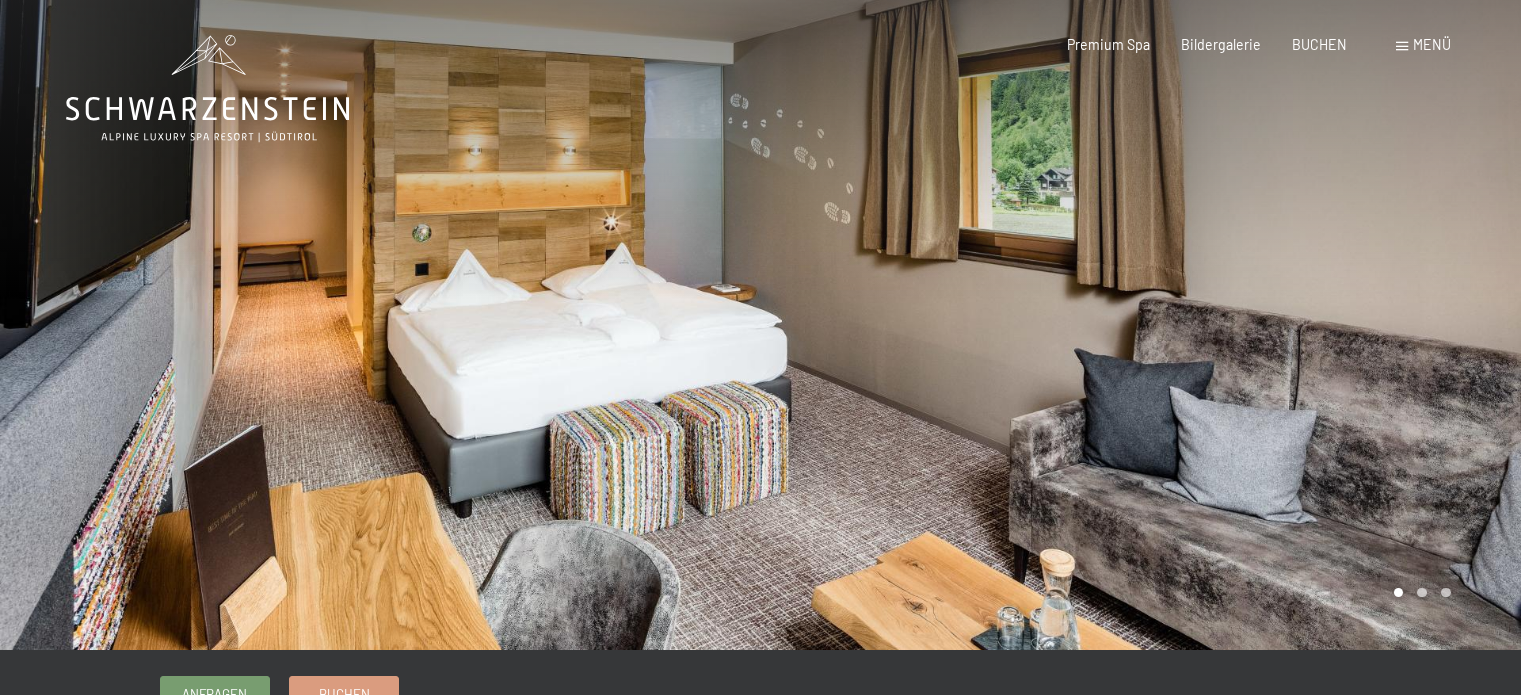scroll, scrollTop: 0, scrollLeft: 0, axis: both 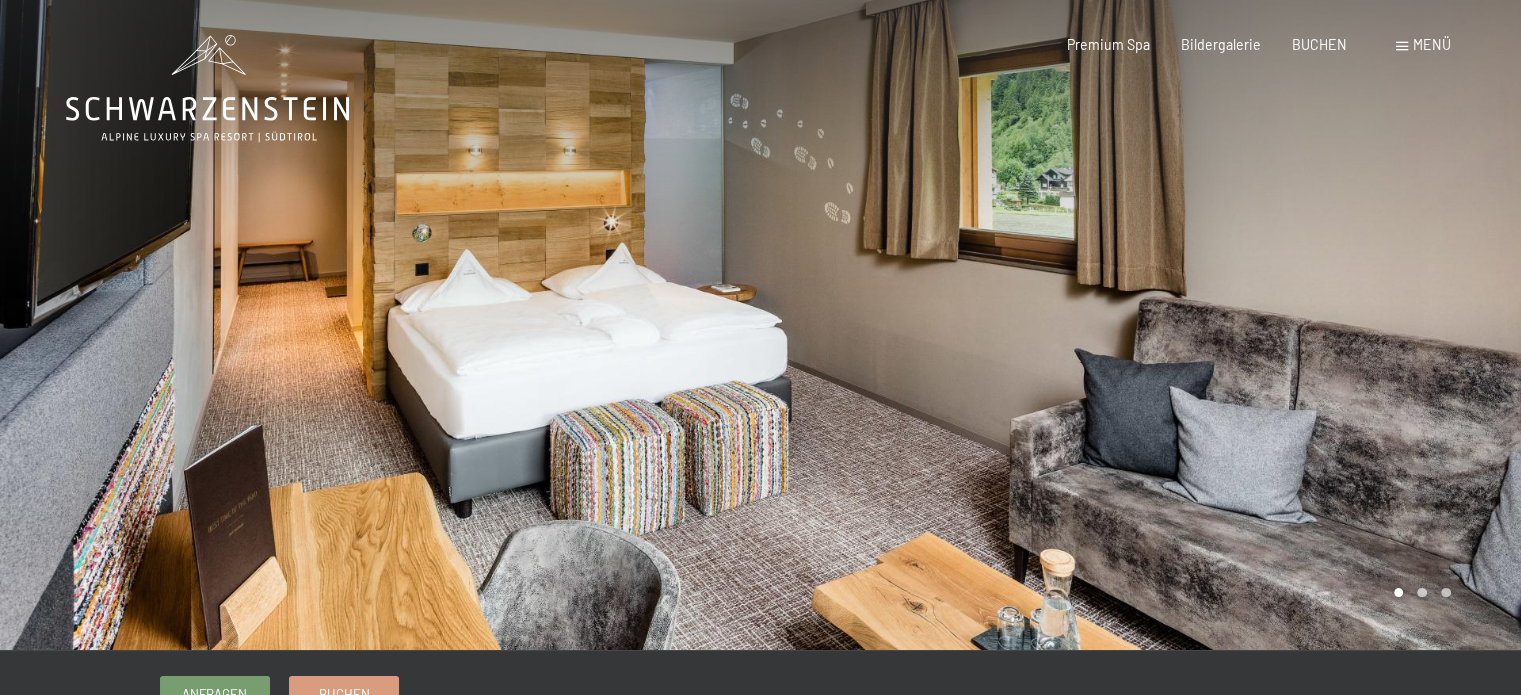 click at bounding box center [1141, 325] 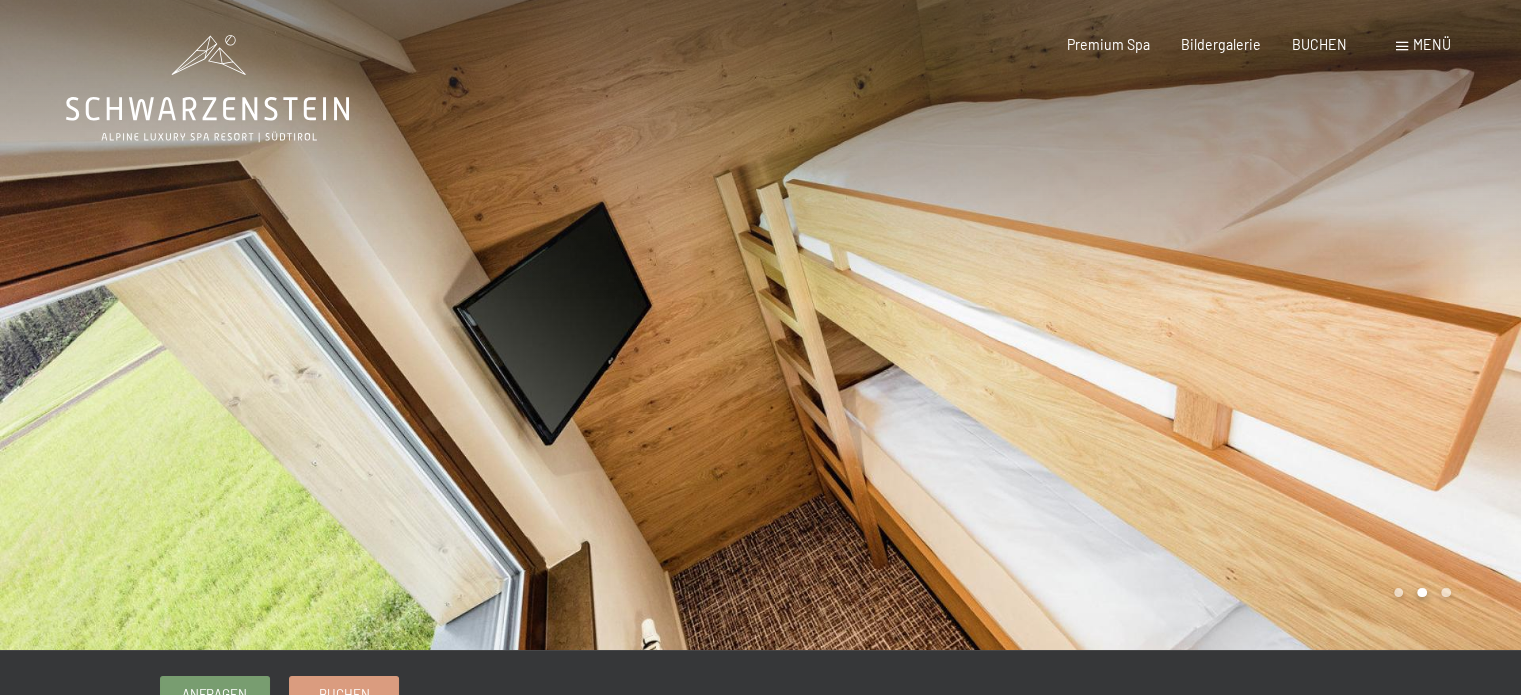 click at bounding box center [1141, 325] 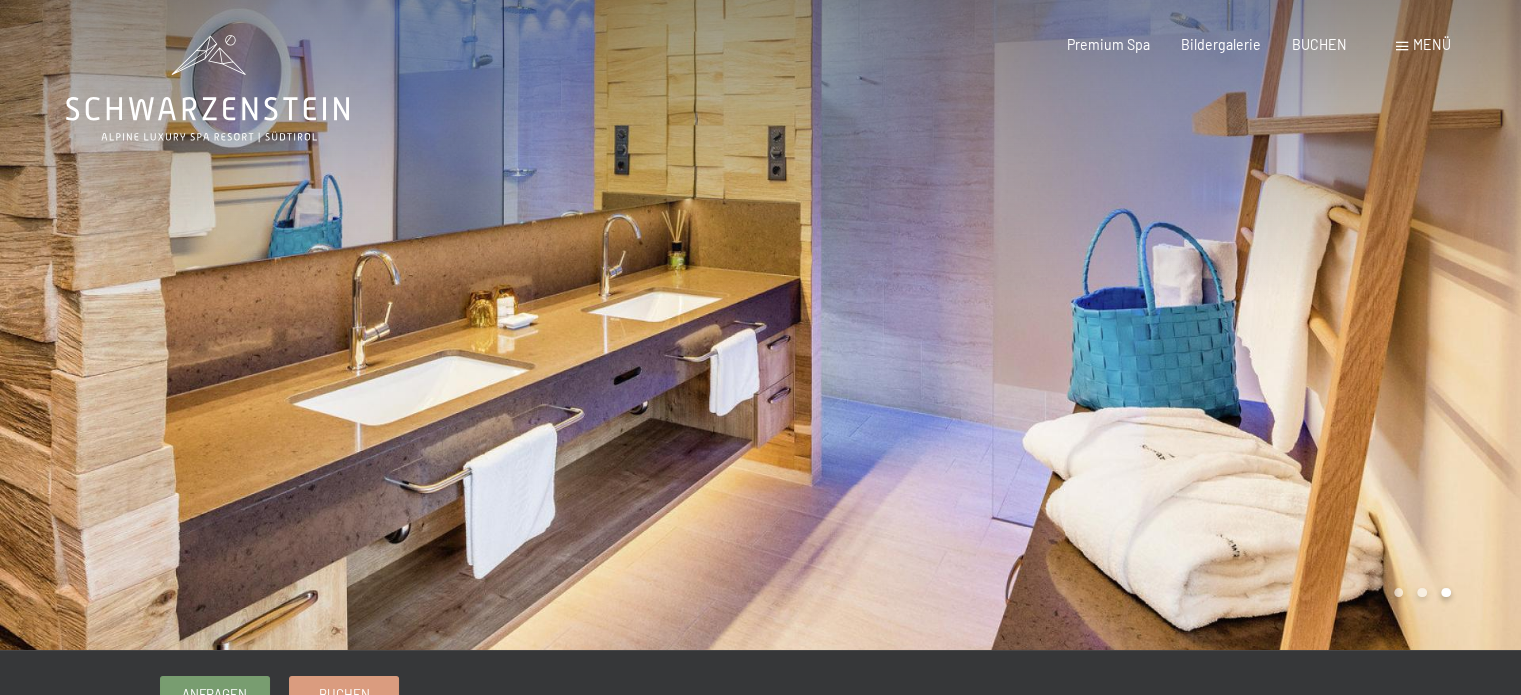 click at bounding box center (1141, 325) 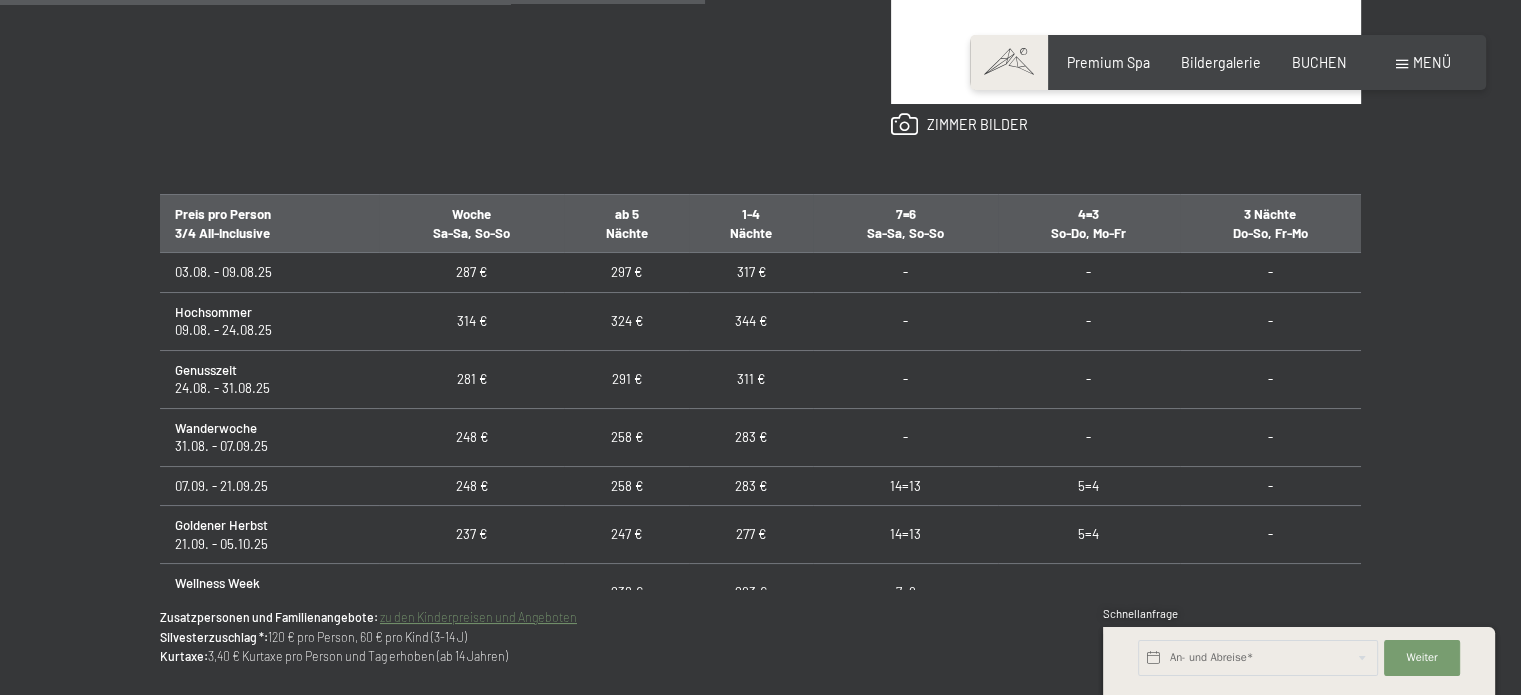 scroll, scrollTop: 1130, scrollLeft: 0, axis: vertical 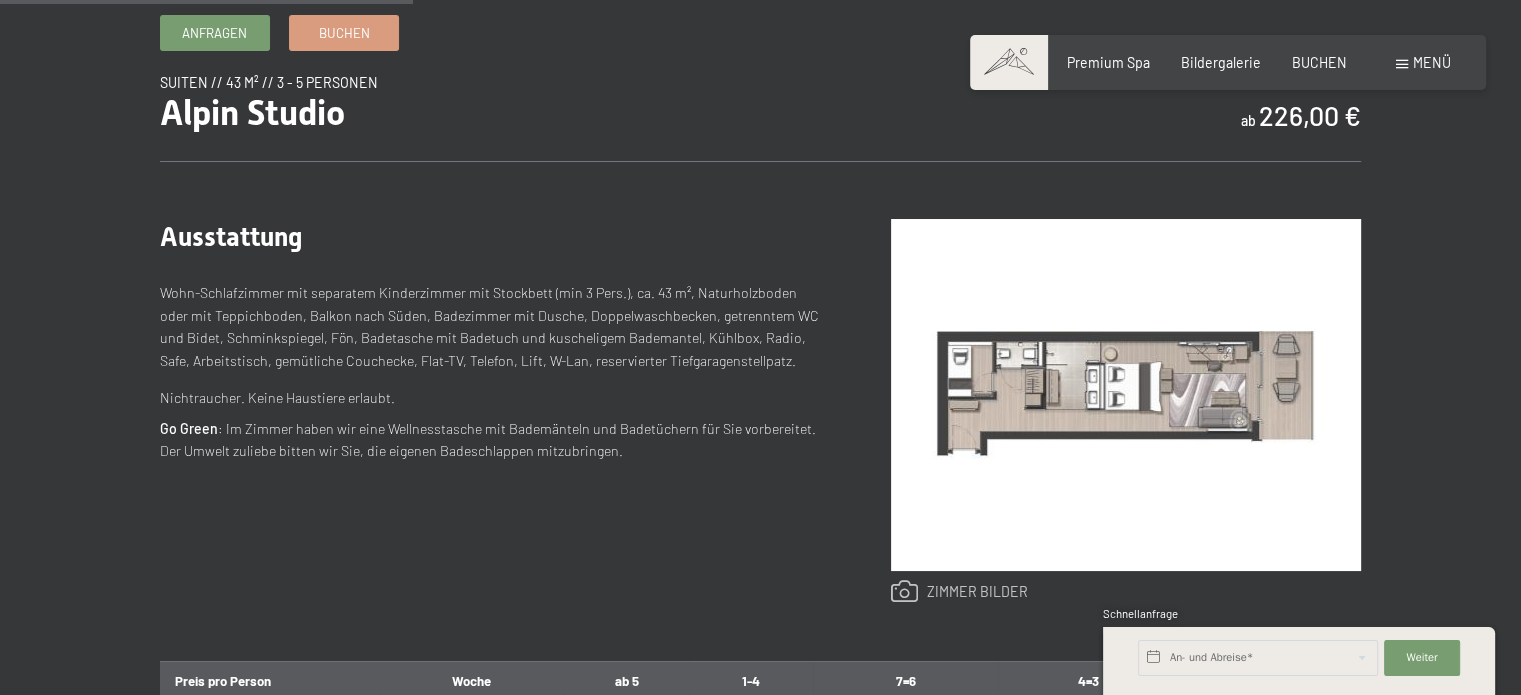click at bounding box center (959, 592) 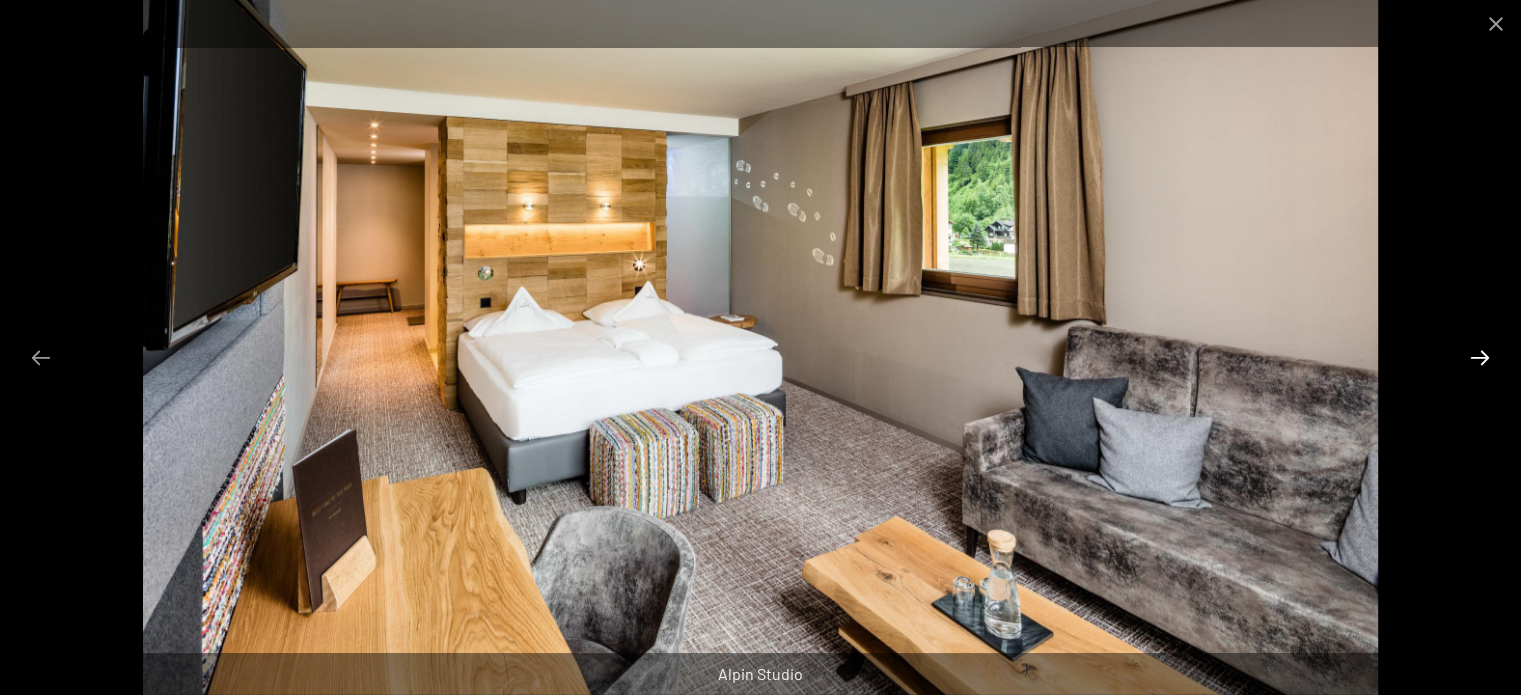 click at bounding box center [1480, 357] 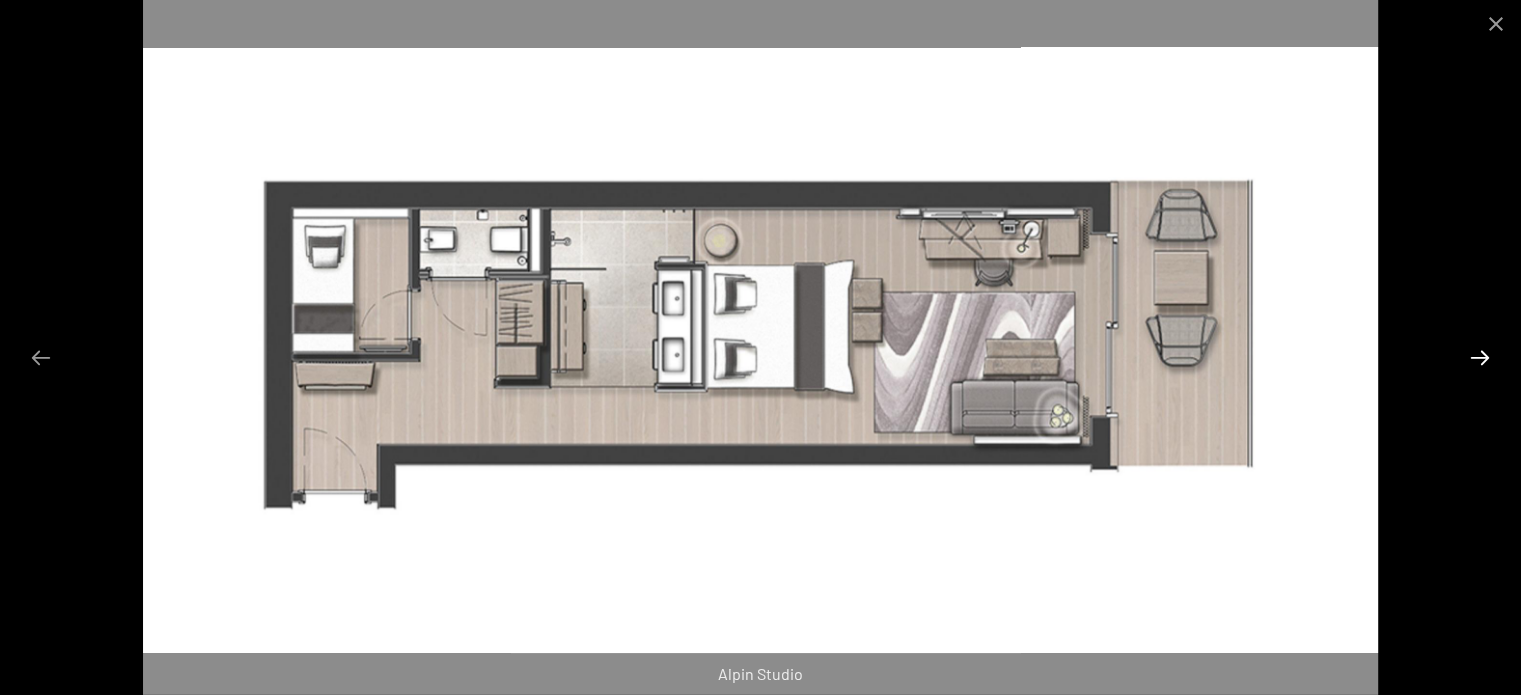 click at bounding box center (1480, 357) 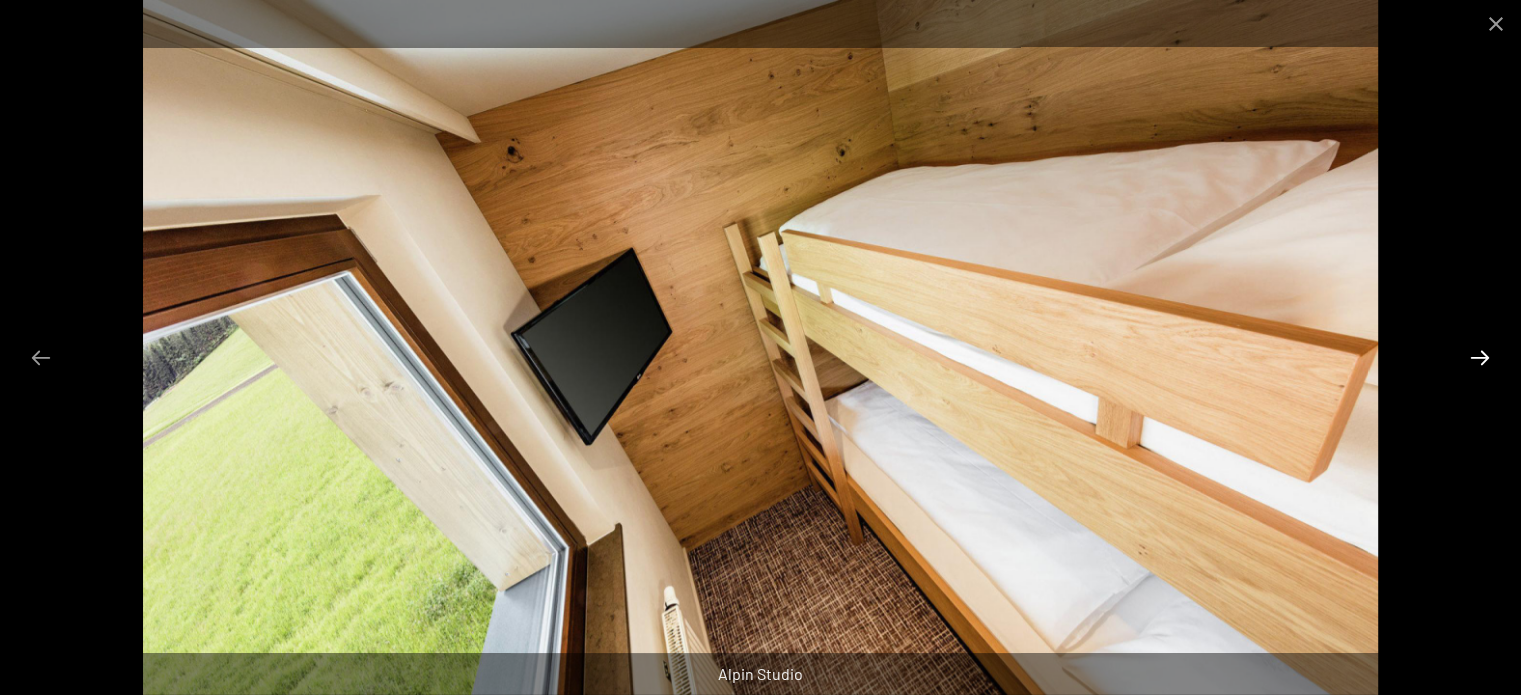 click at bounding box center [1480, 357] 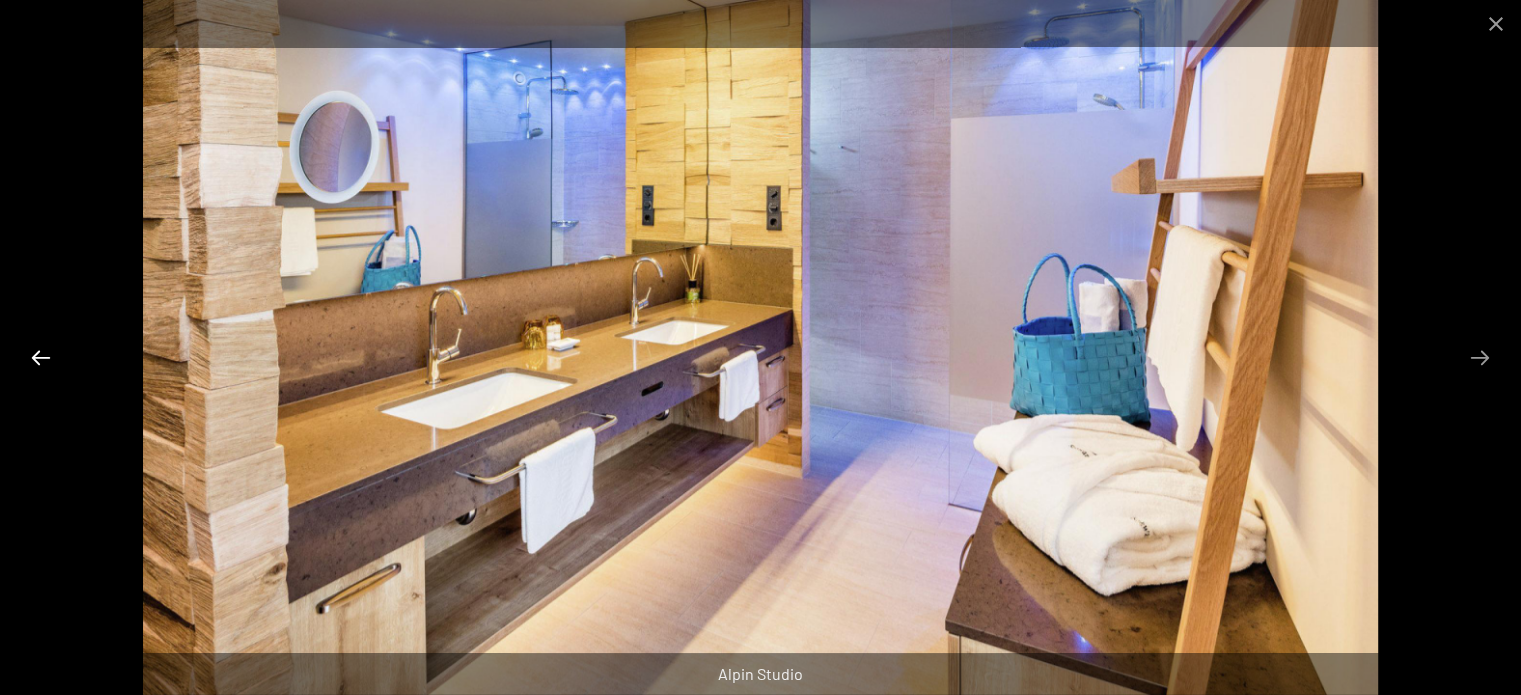click at bounding box center (41, 357) 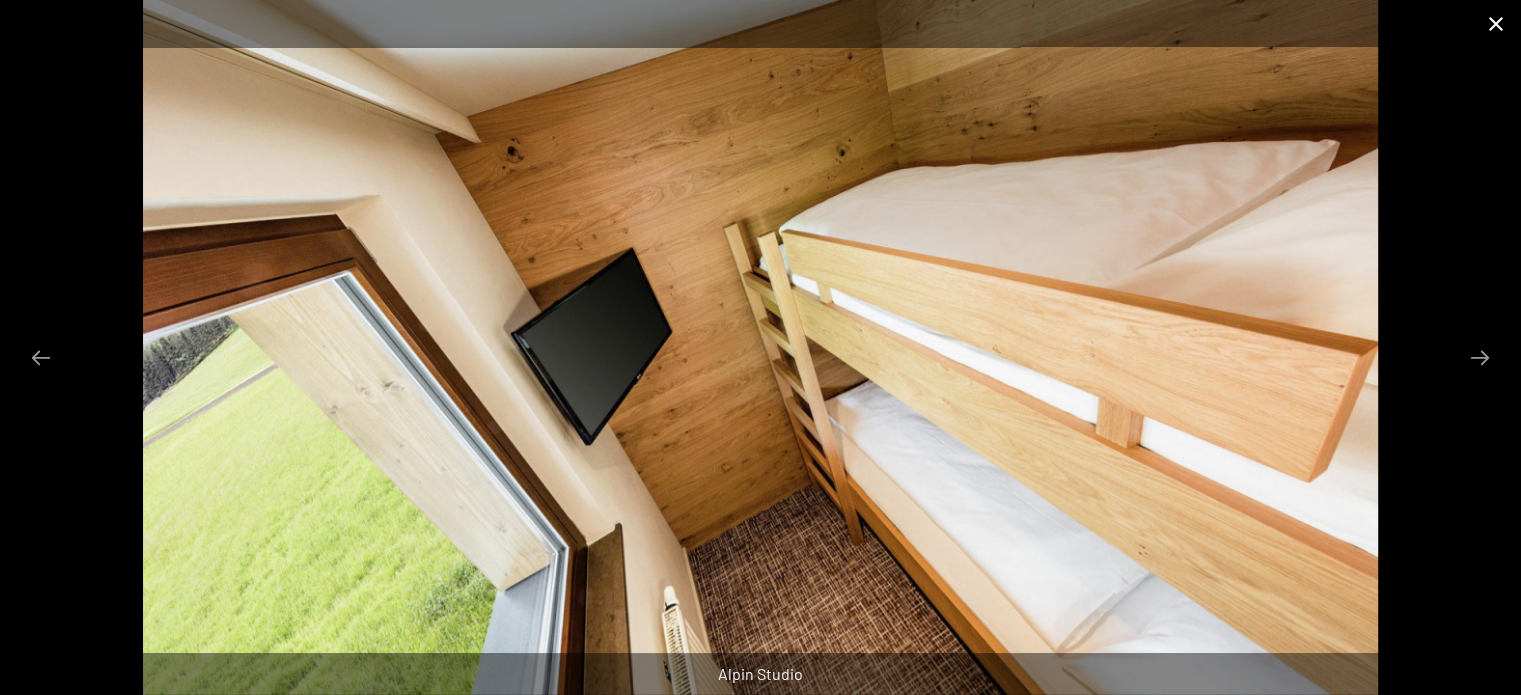 click at bounding box center (1496, 23) 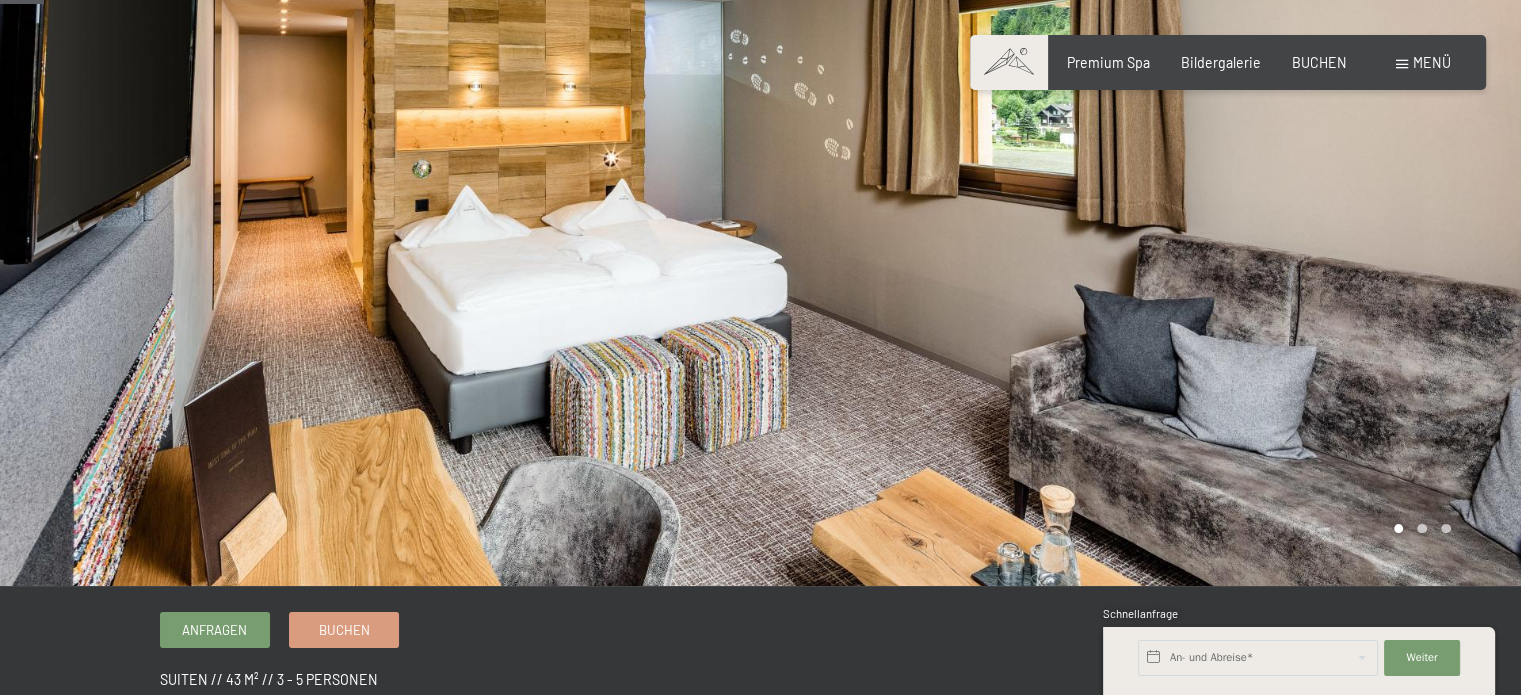 scroll, scrollTop: 62, scrollLeft: 0, axis: vertical 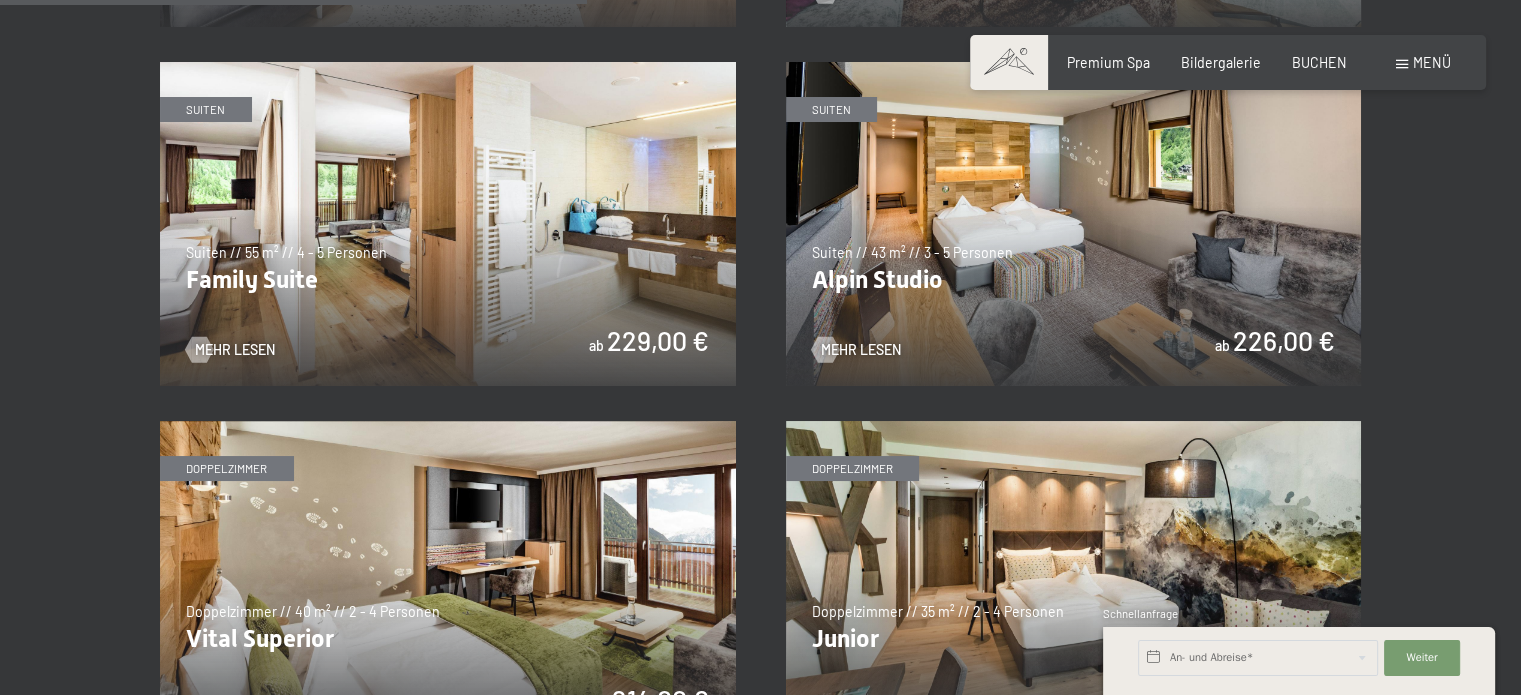 click at bounding box center [448, 224] 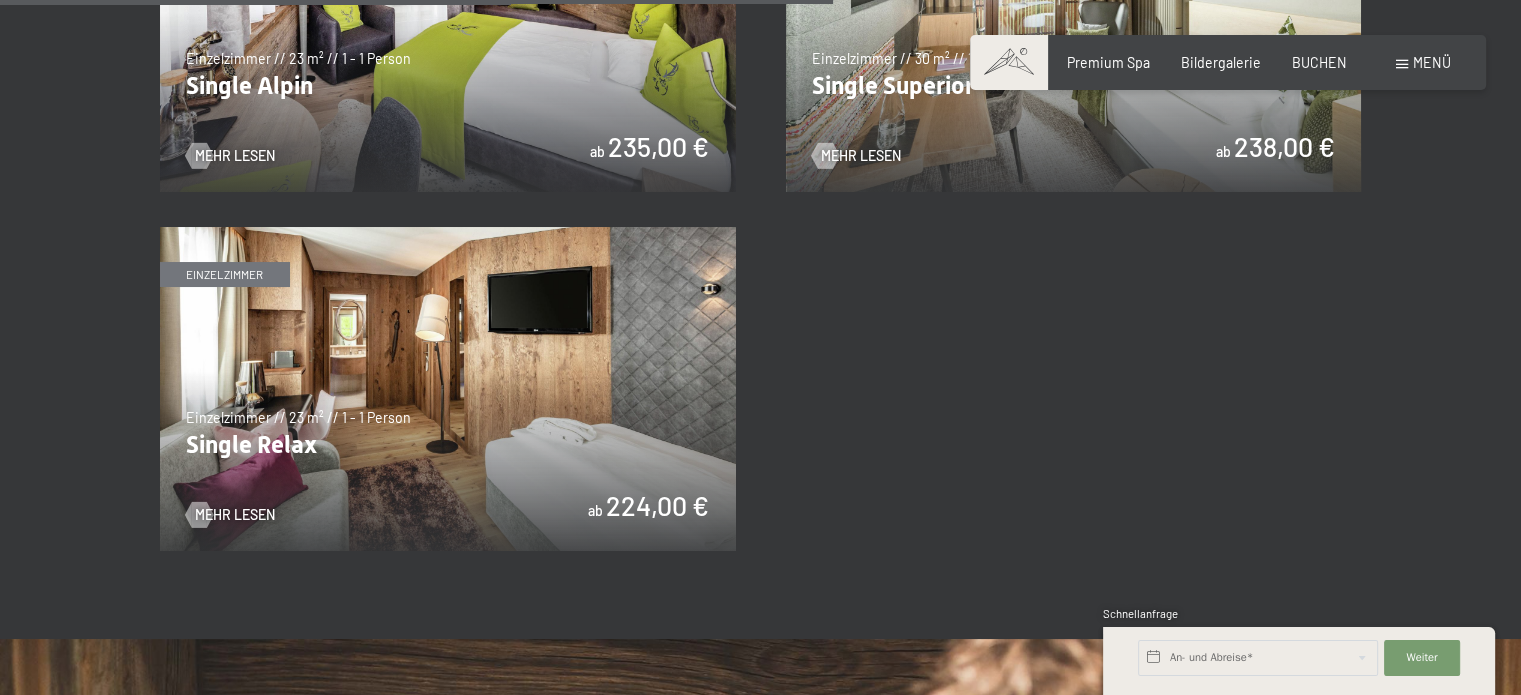 scroll, scrollTop: 3164, scrollLeft: 0, axis: vertical 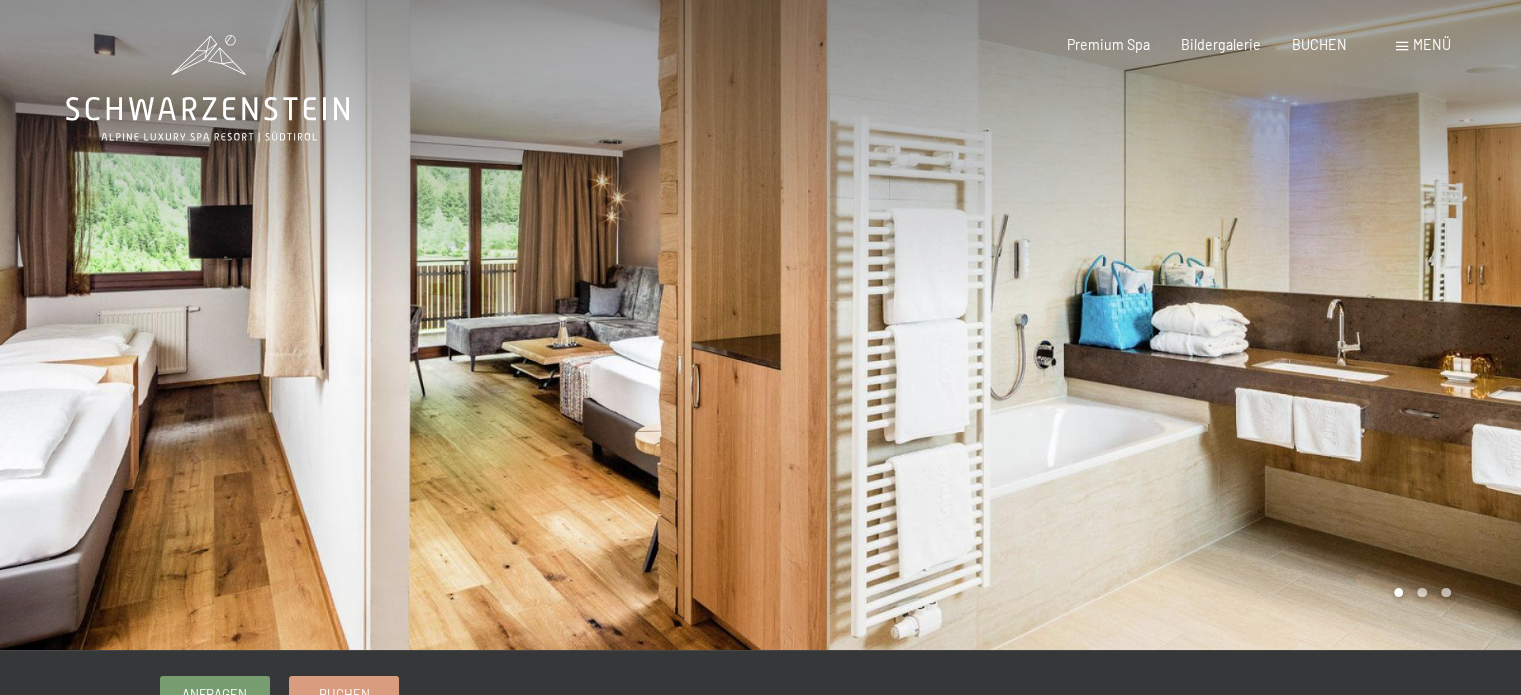click at bounding box center [1141, 325] 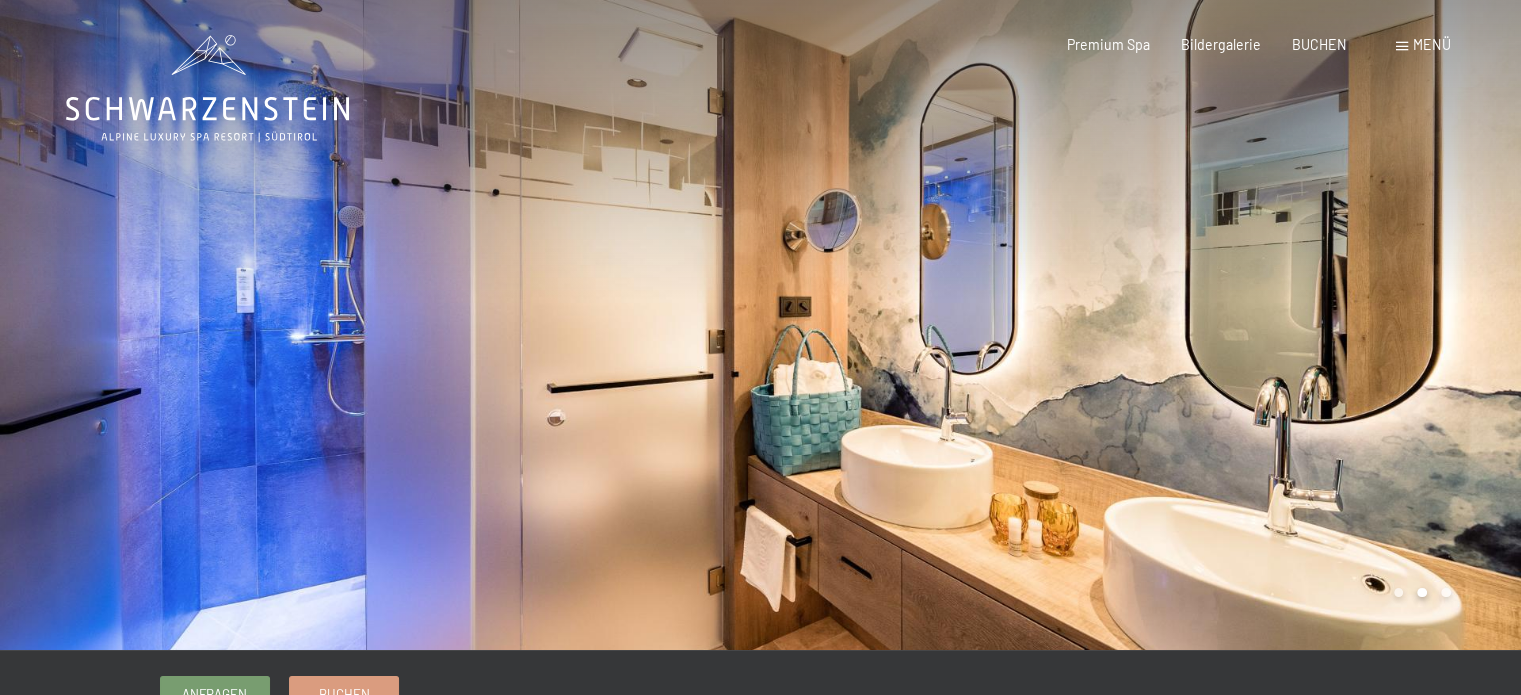click at bounding box center (1141, 325) 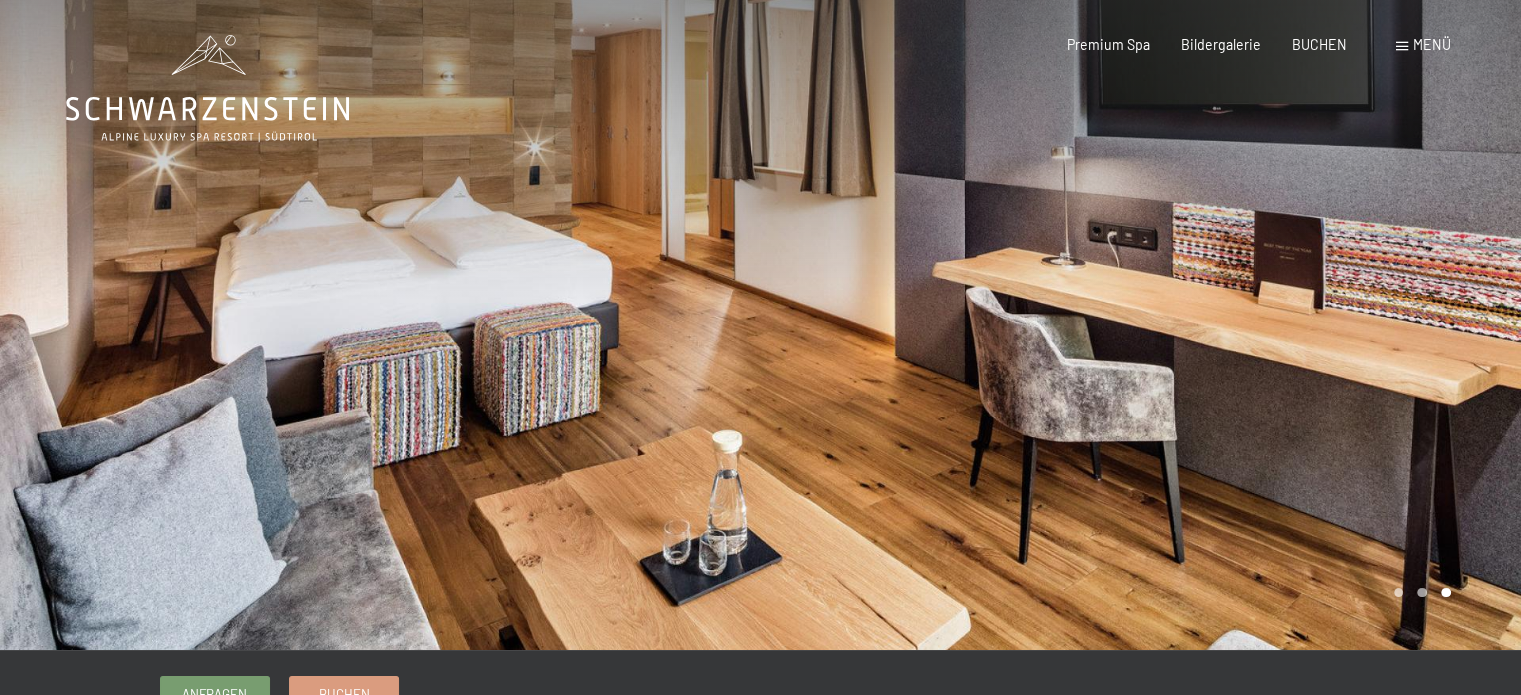click at bounding box center (1141, 325) 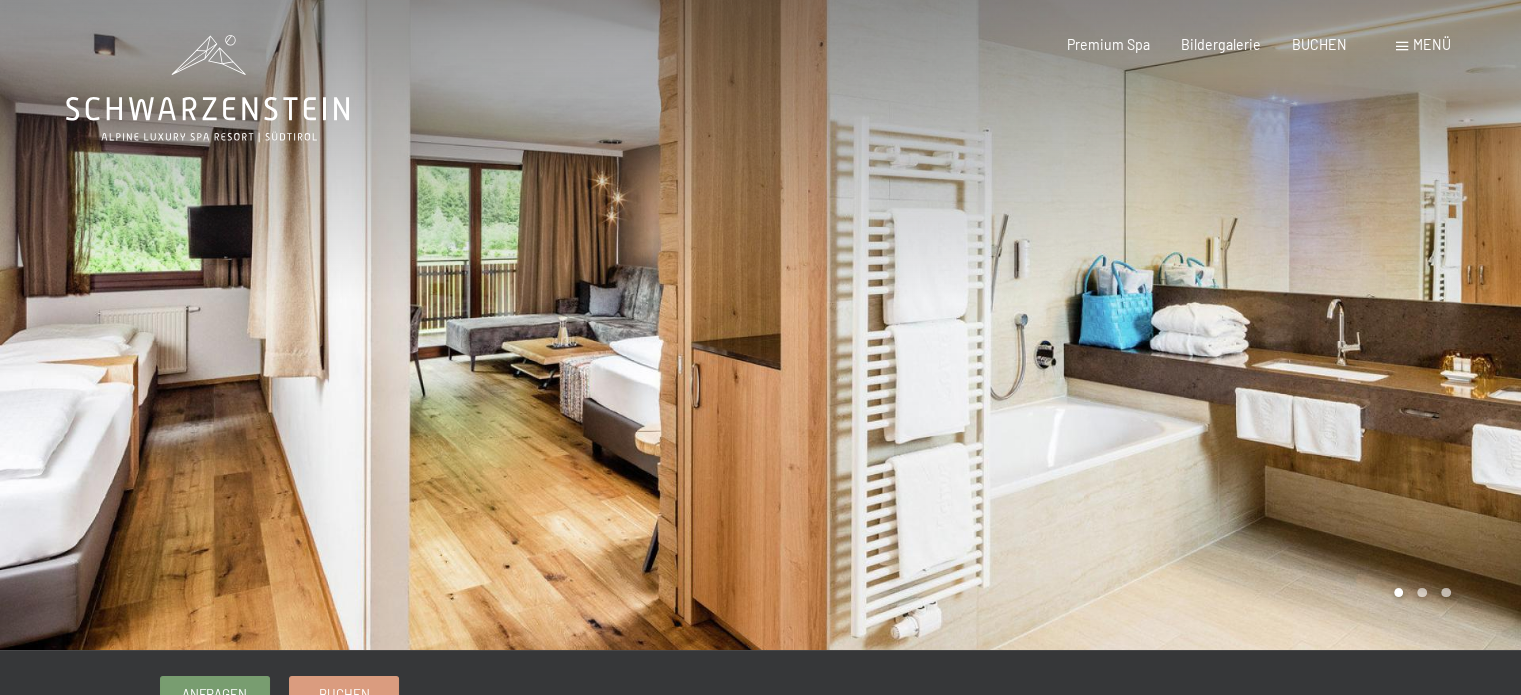 click at bounding box center (1141, 325) 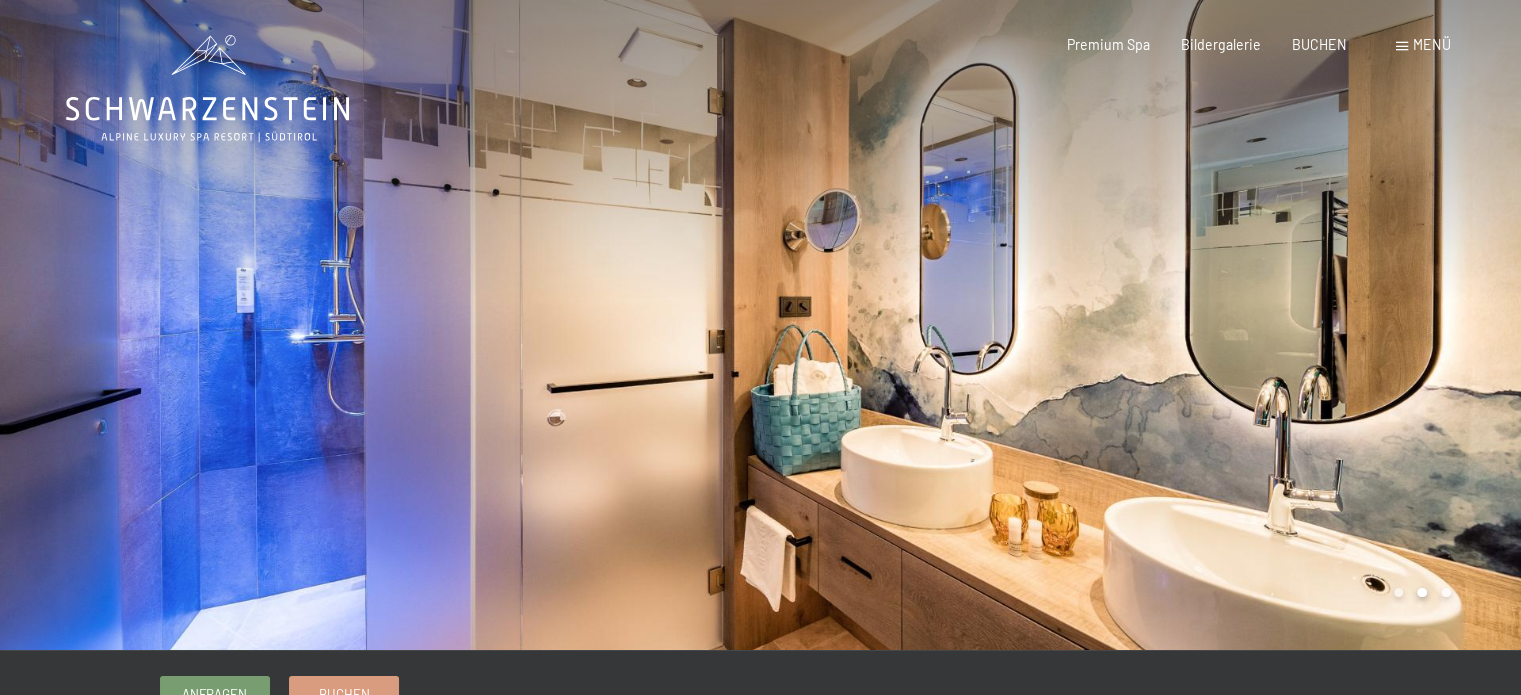 click at bounding box center (380, 325) 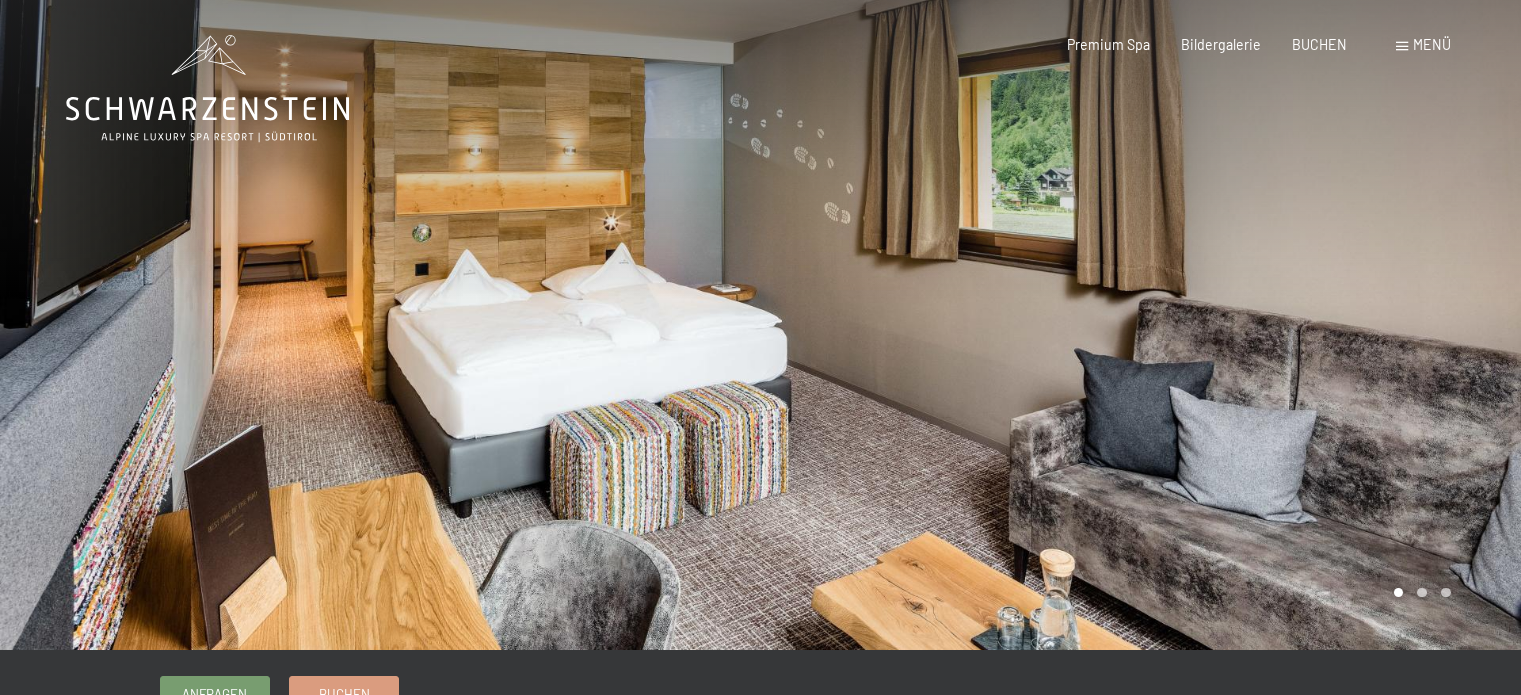 scroll, scrollTop: 0, scrollLeft: 0, axis: both 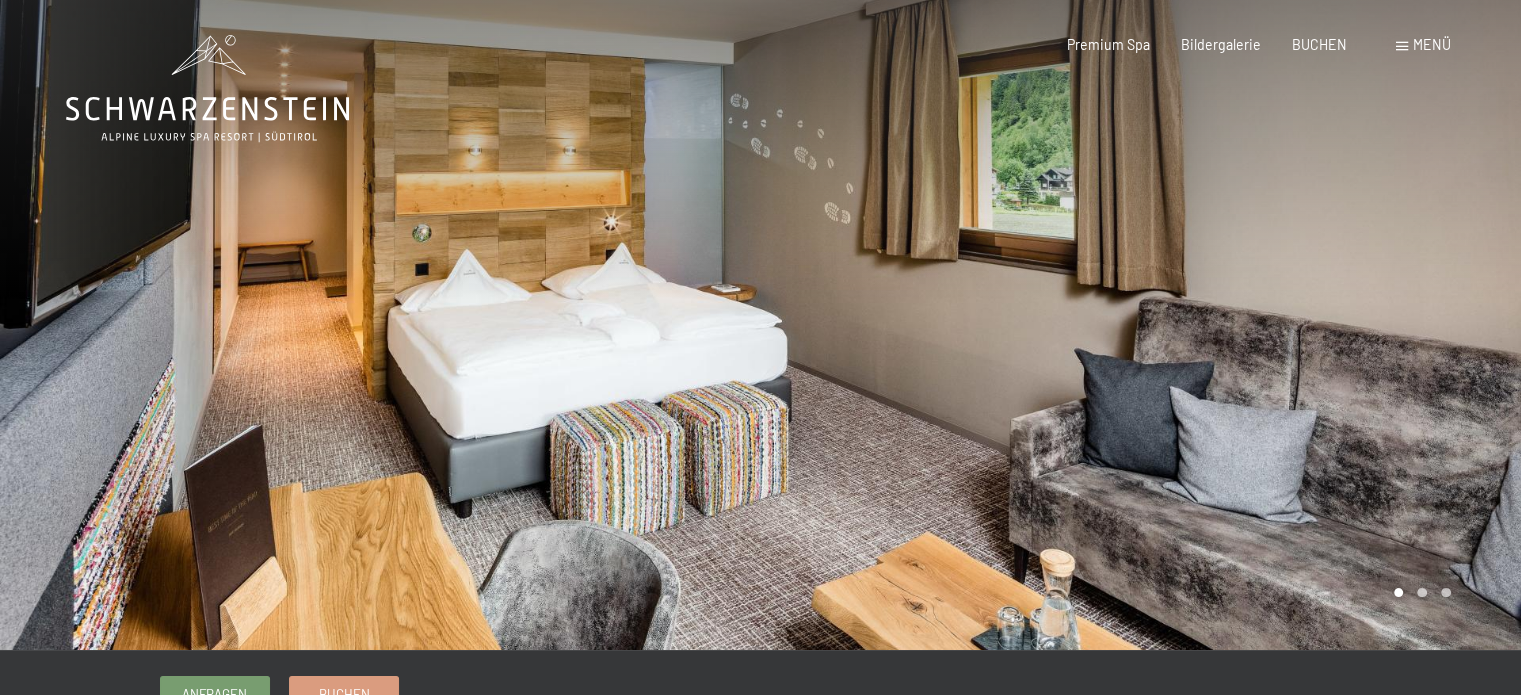 click at bounding box center (1141, 325) 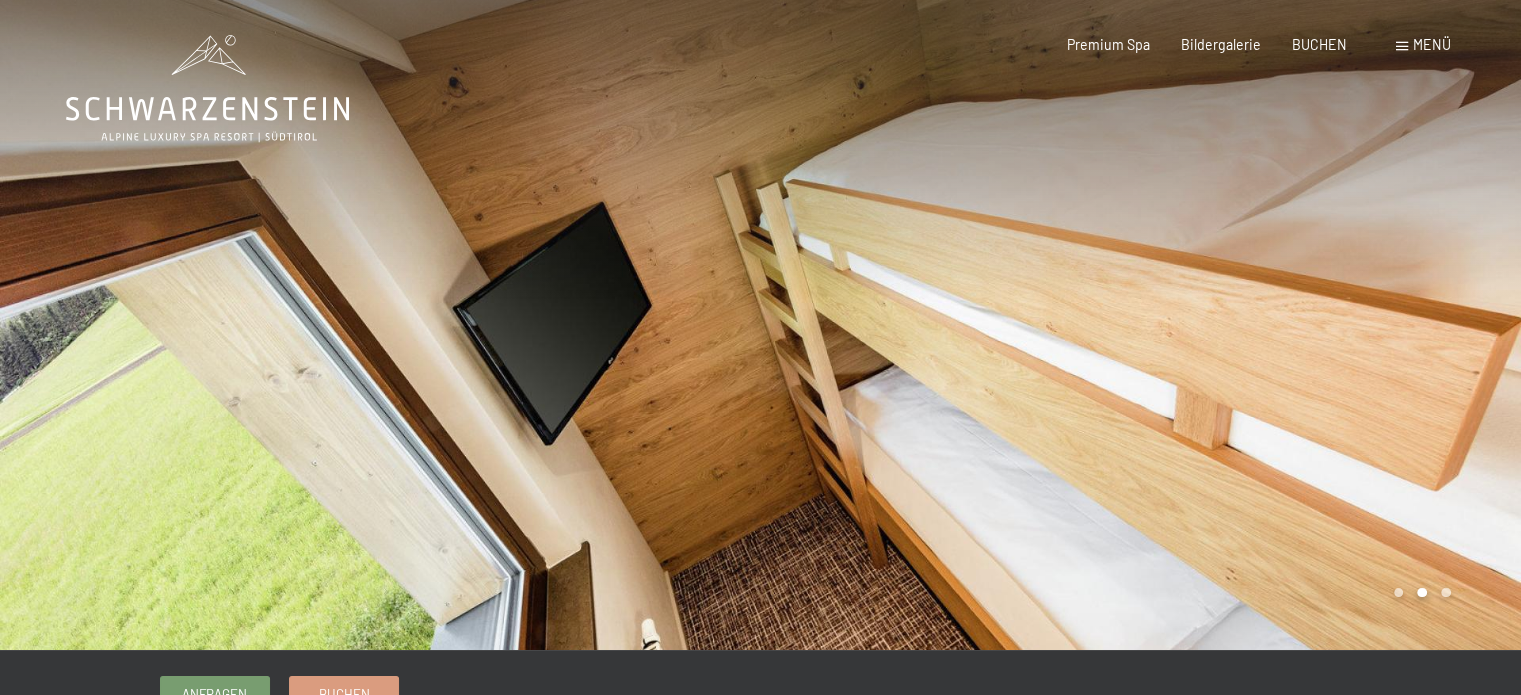click at bounding box center [1141, 325] 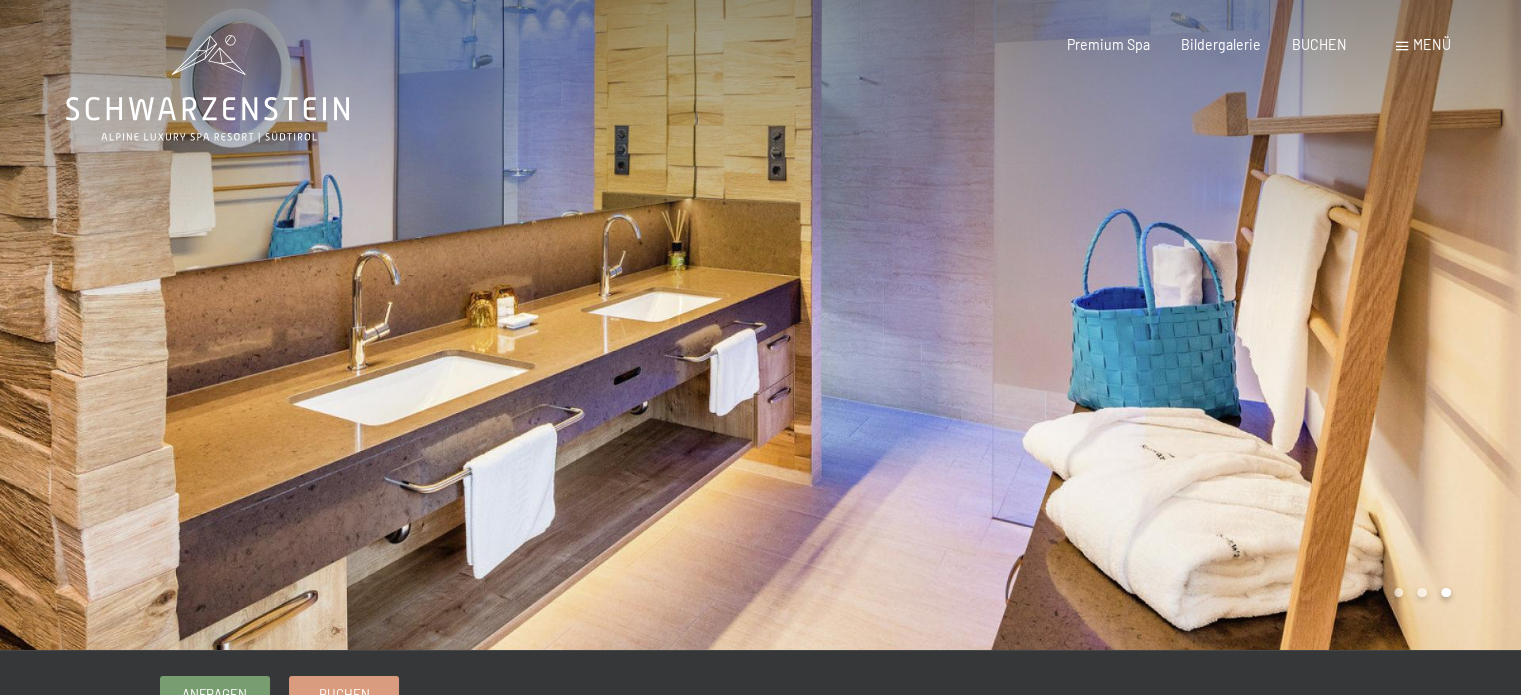 click at bounding box center (380, 325) 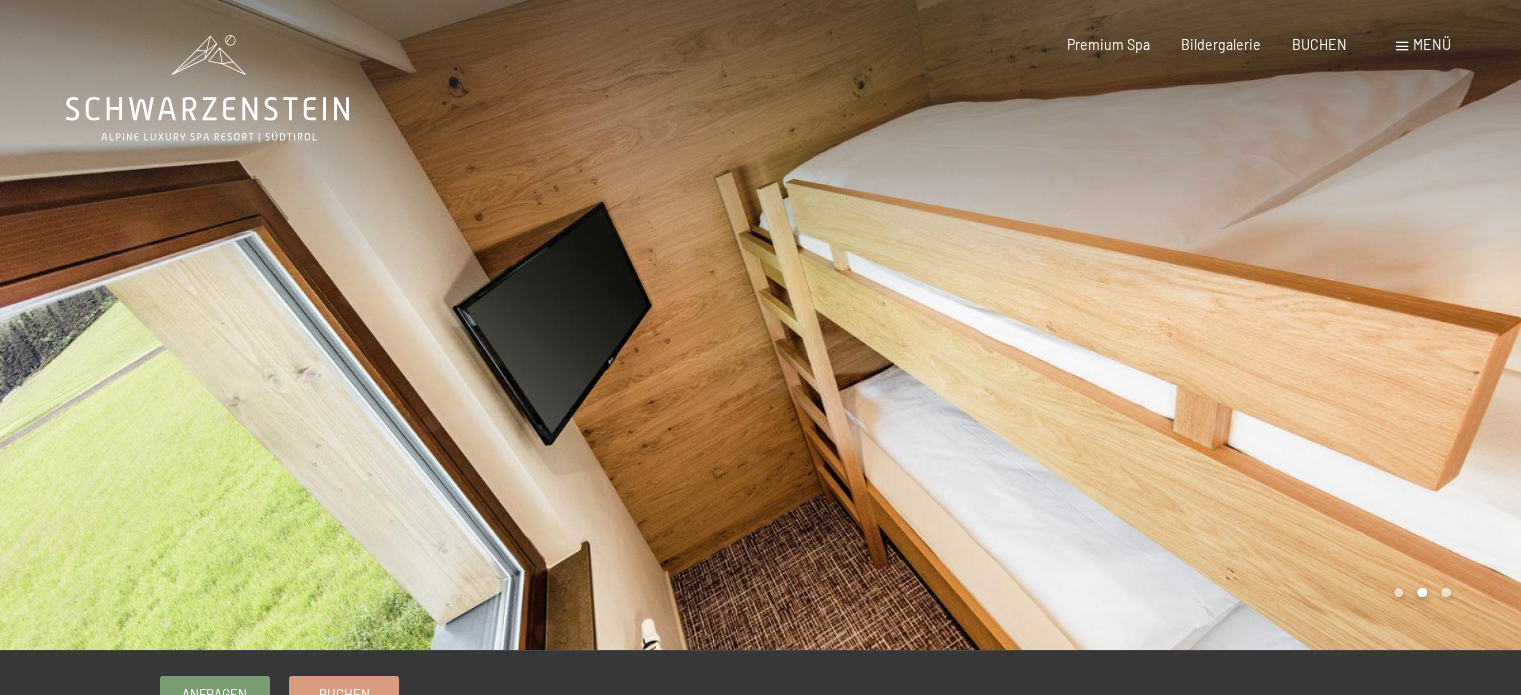 click at bounding box center (1141, 325) 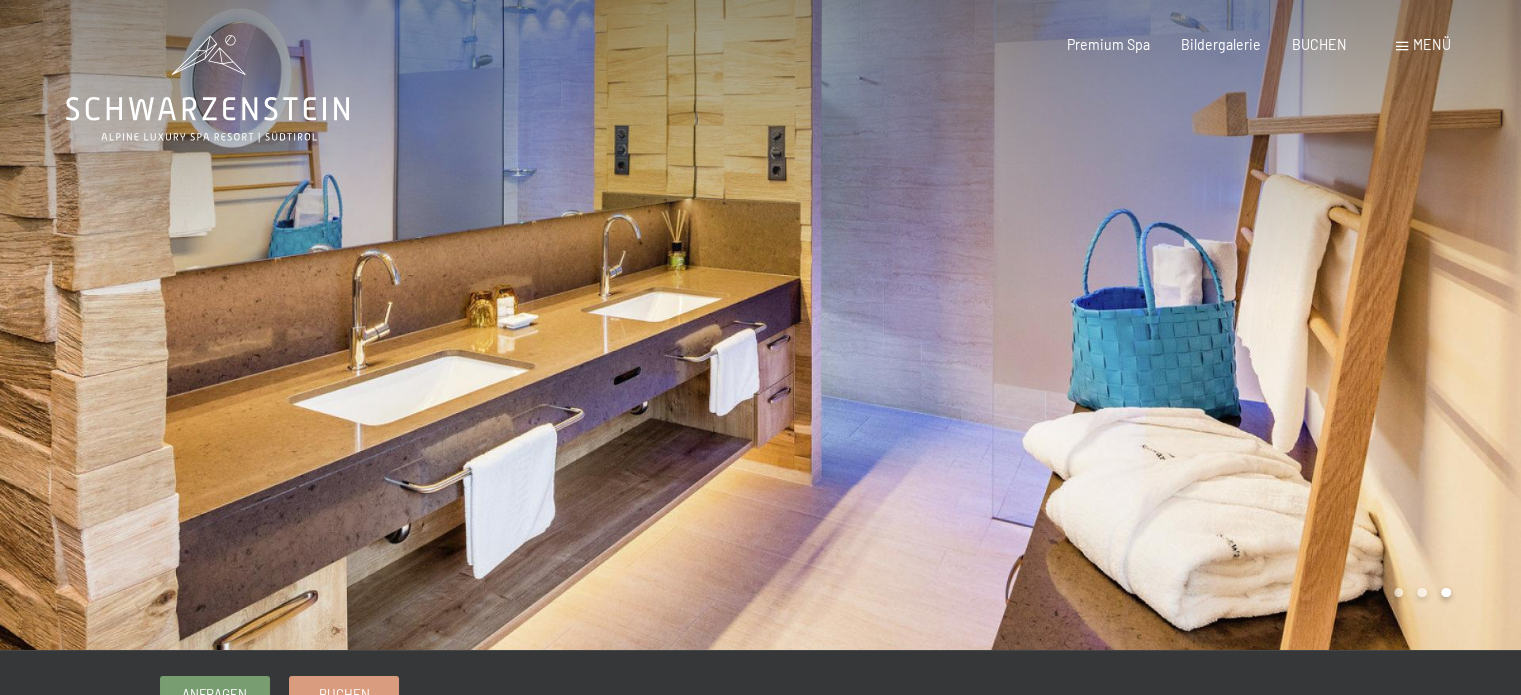 click at bounding box center [1141, 325] 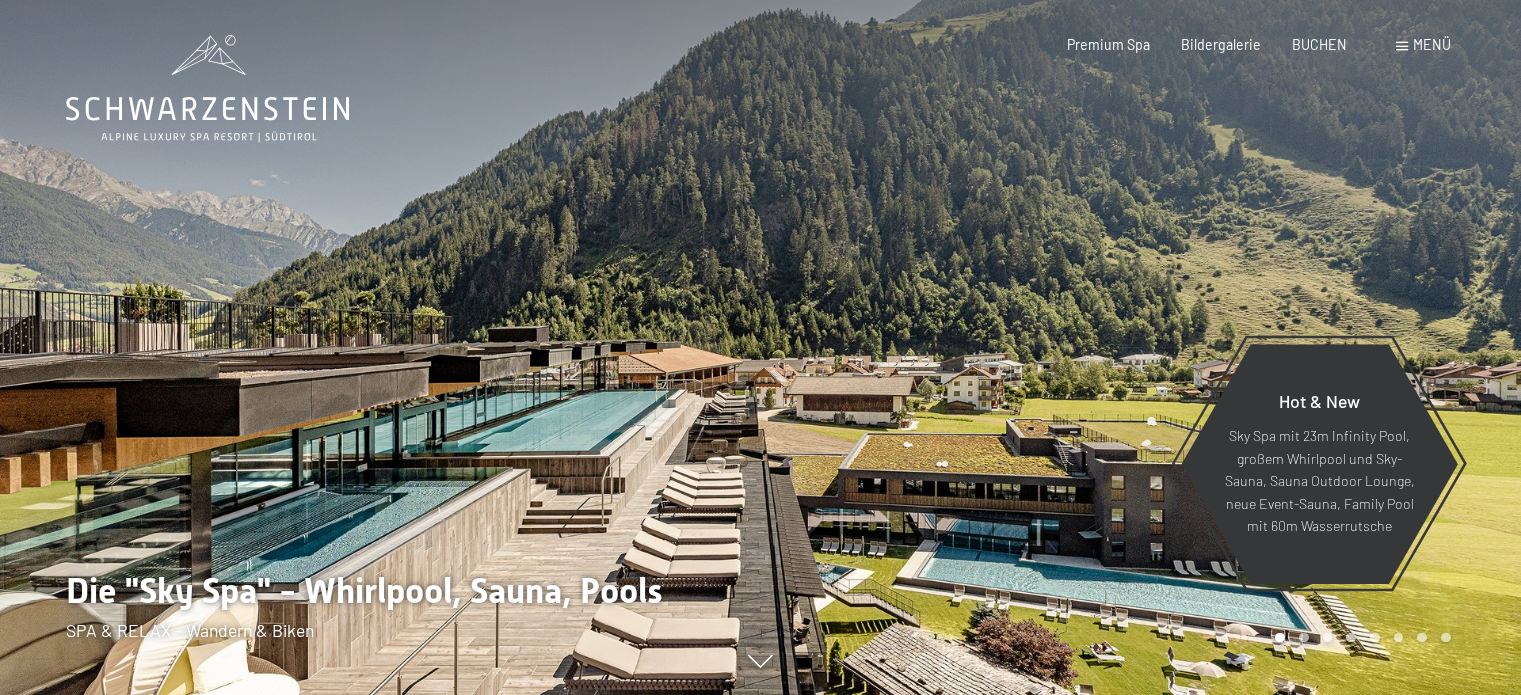 scroll, scrollTop: 0, scrollLeft: 0, axis: both 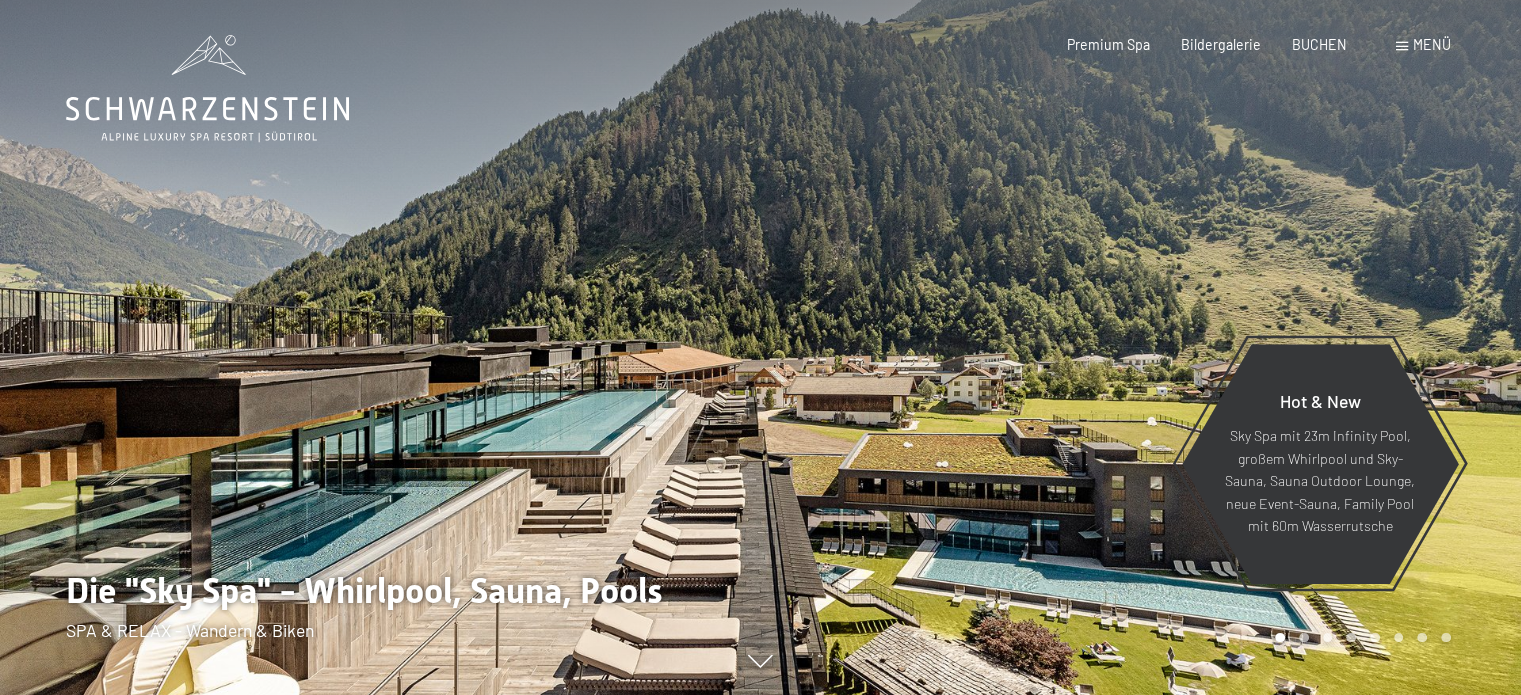 click on "Menü" at bounding box center (1432, 44) 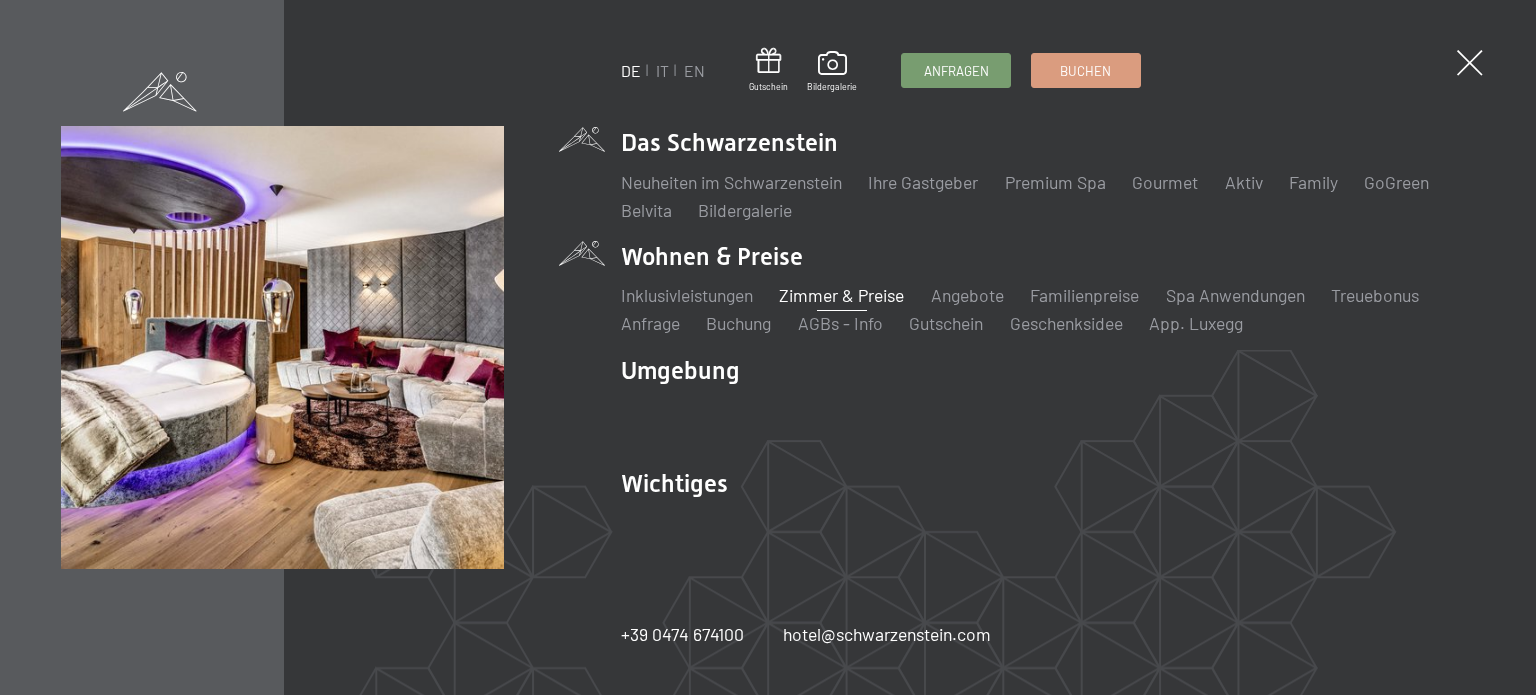 click on "Zimmer & Preise" at bounding box center [841, 295] 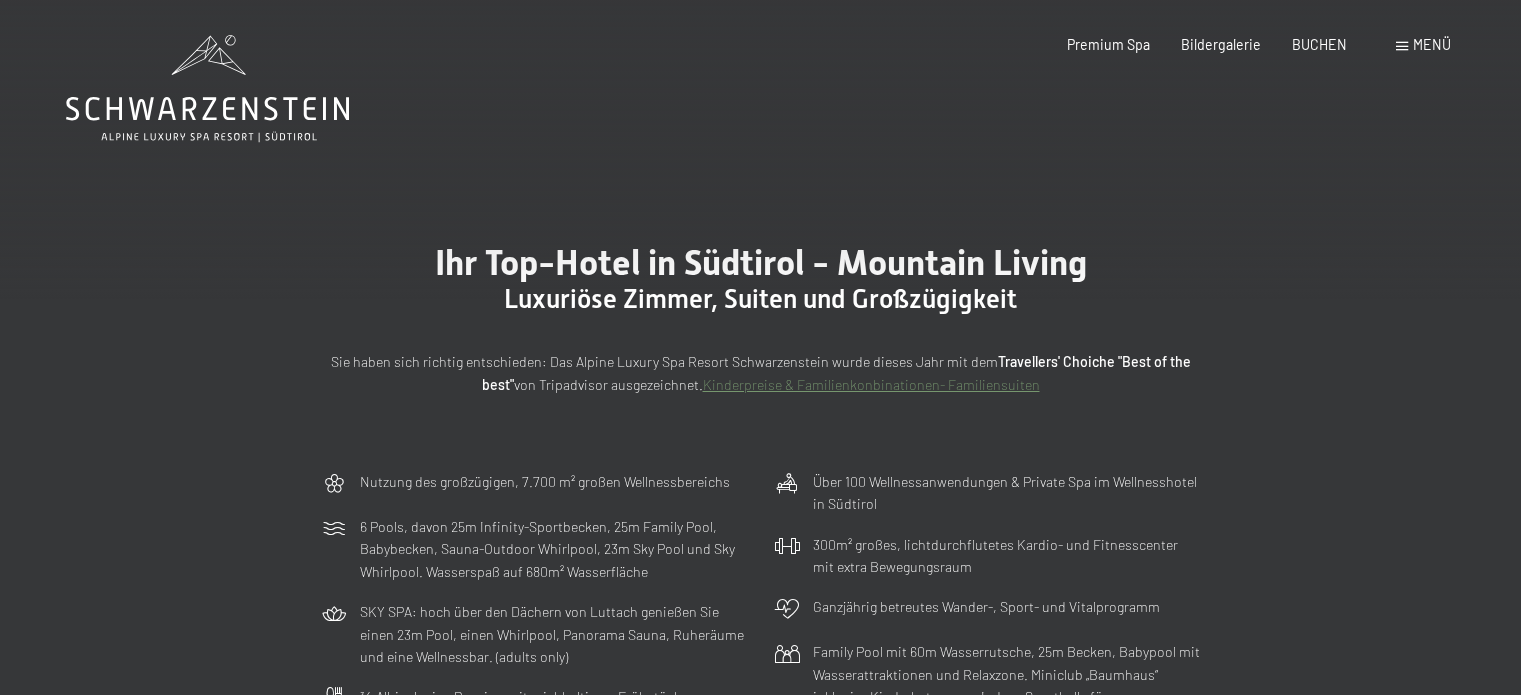scroll, scrollTop: 0, scrollLeft: 0, axis: both 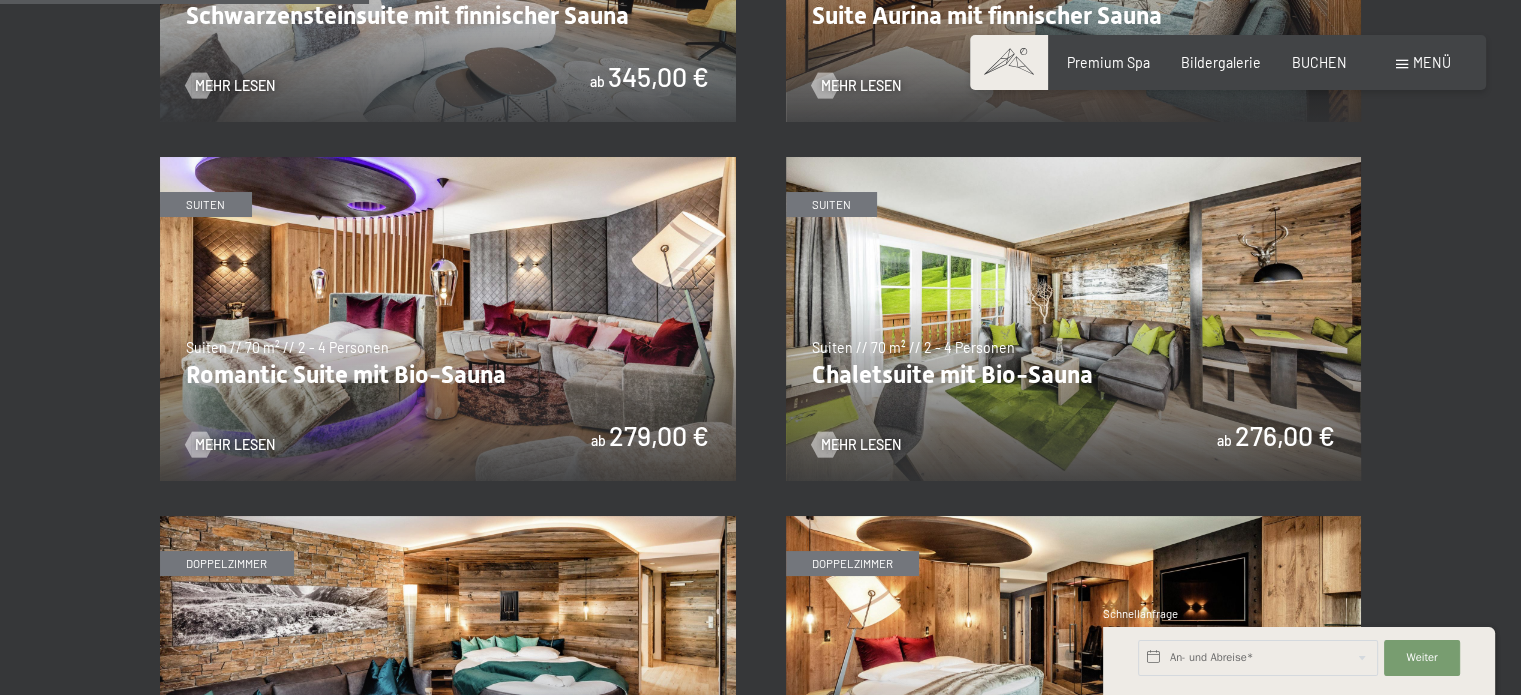 click at bounding box center (1074, 319) 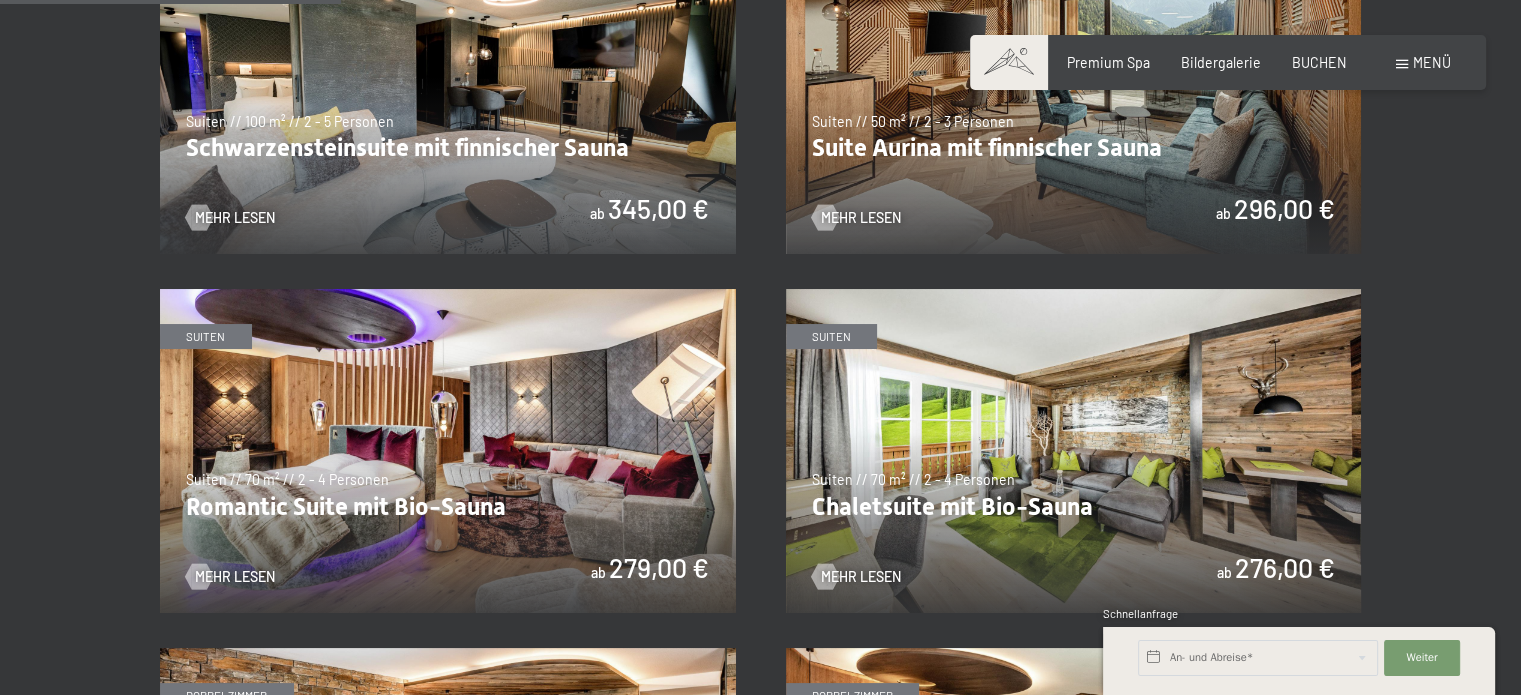 scroll, scrollTop: 1268, scrollLeft: 0, axis: vertical 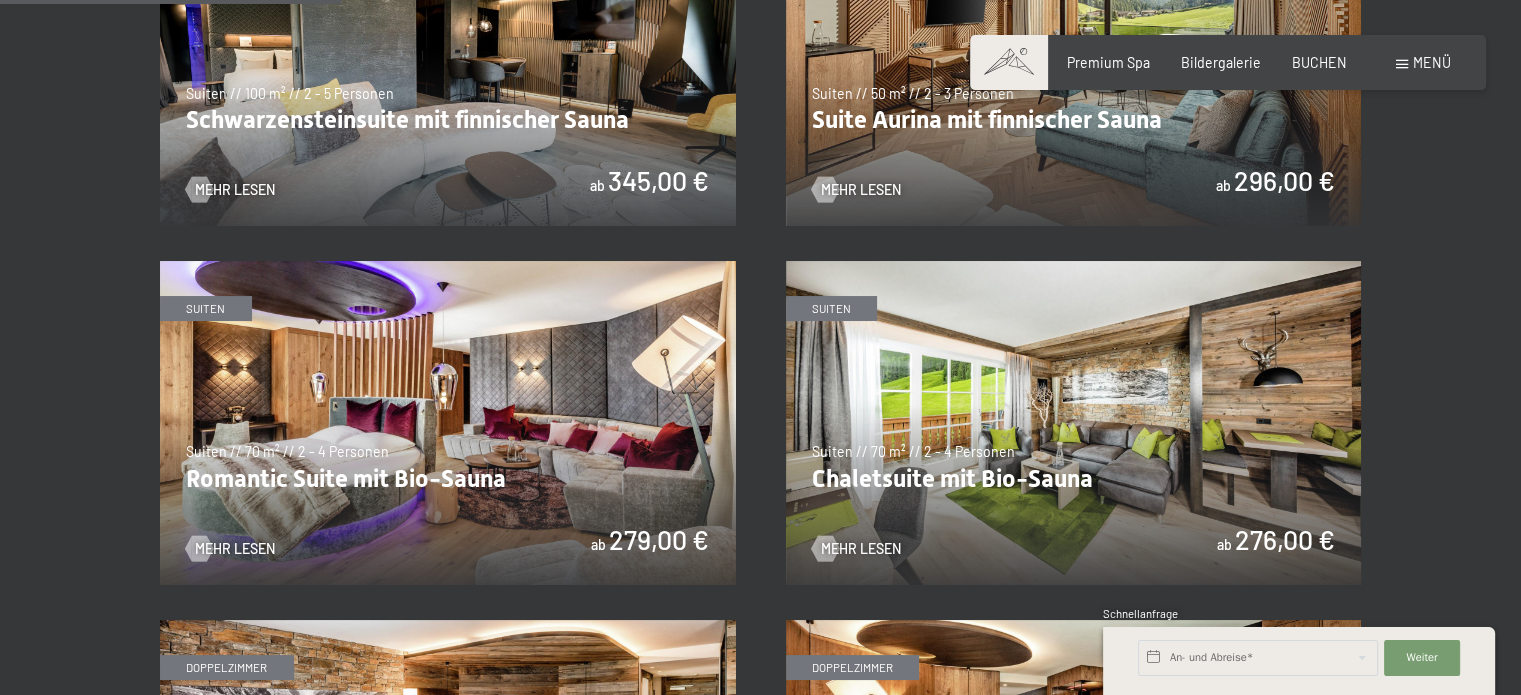 click at bounding box center (448, 423) 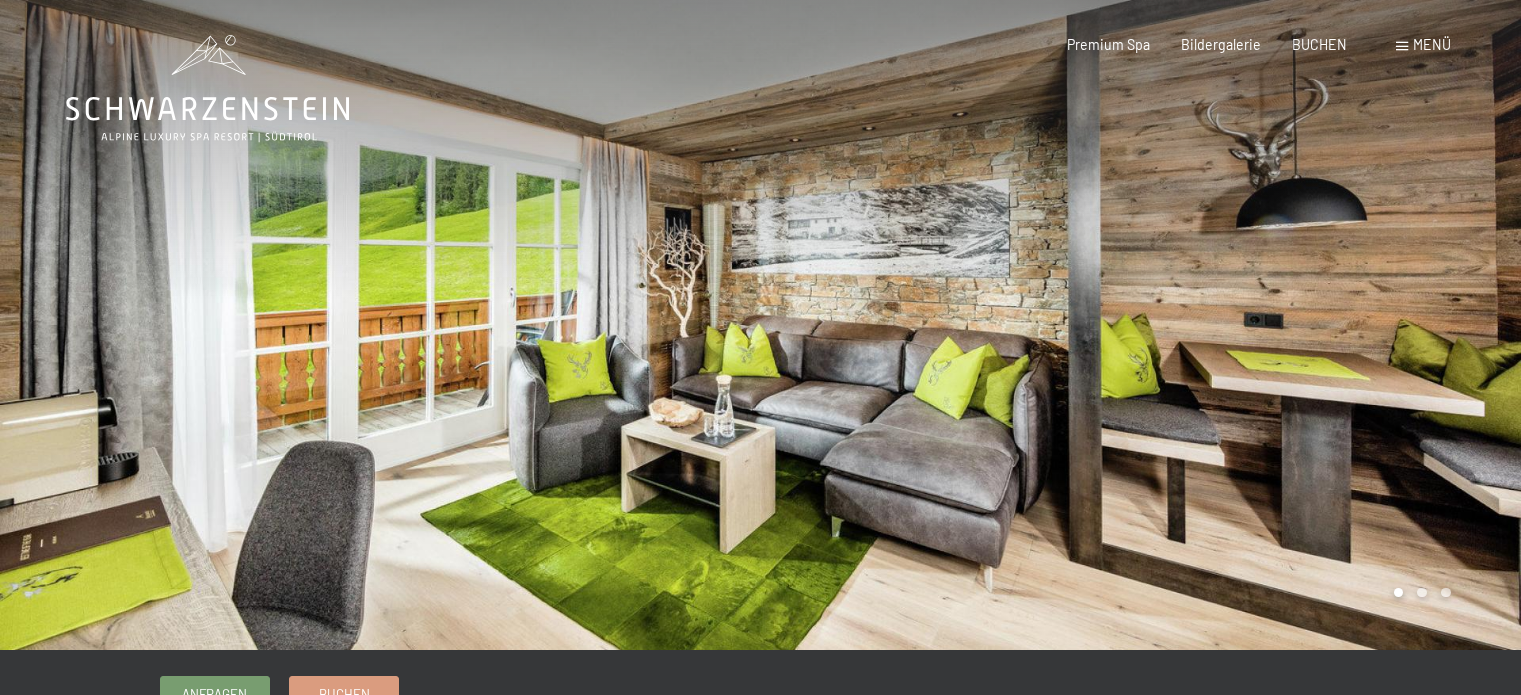 scroll, scrollTop: 0, scrollLeft: 0, axis: both 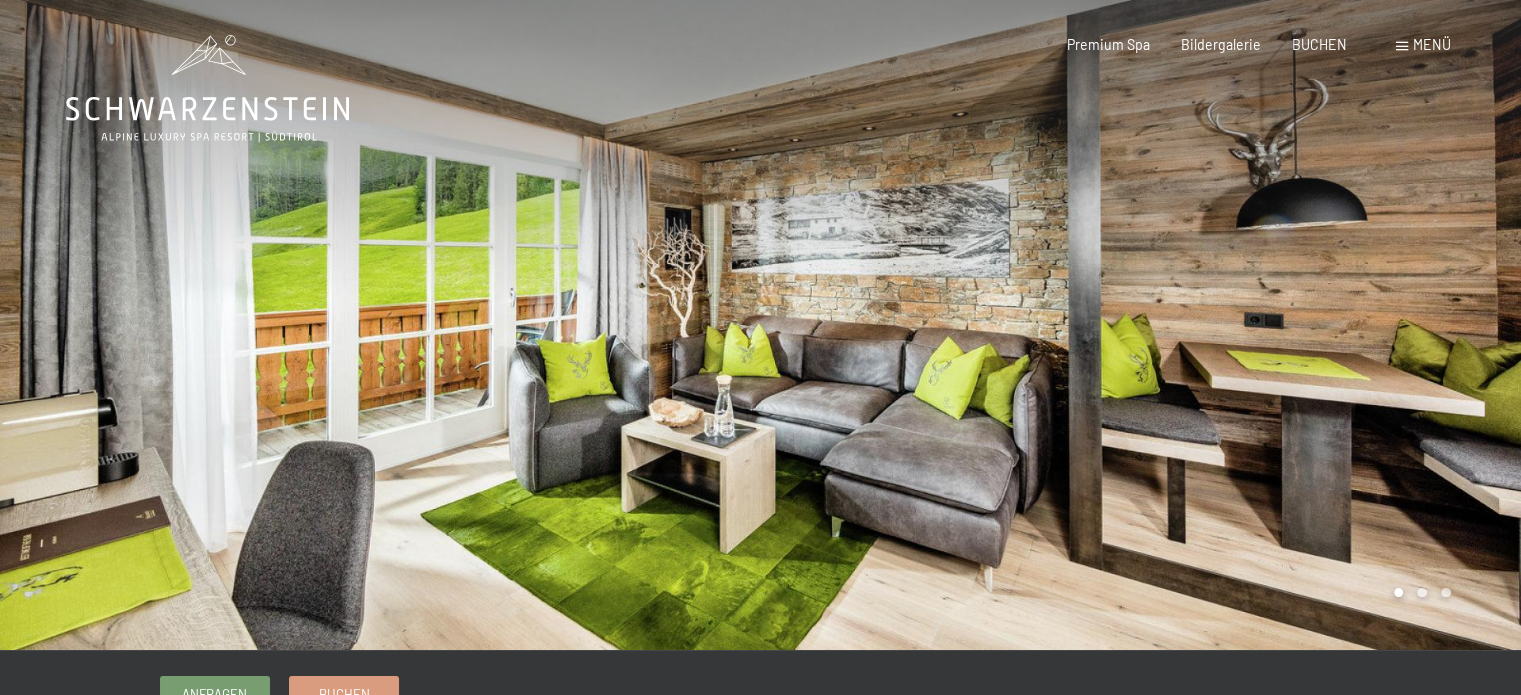 click at bounding box center (1141, 325) 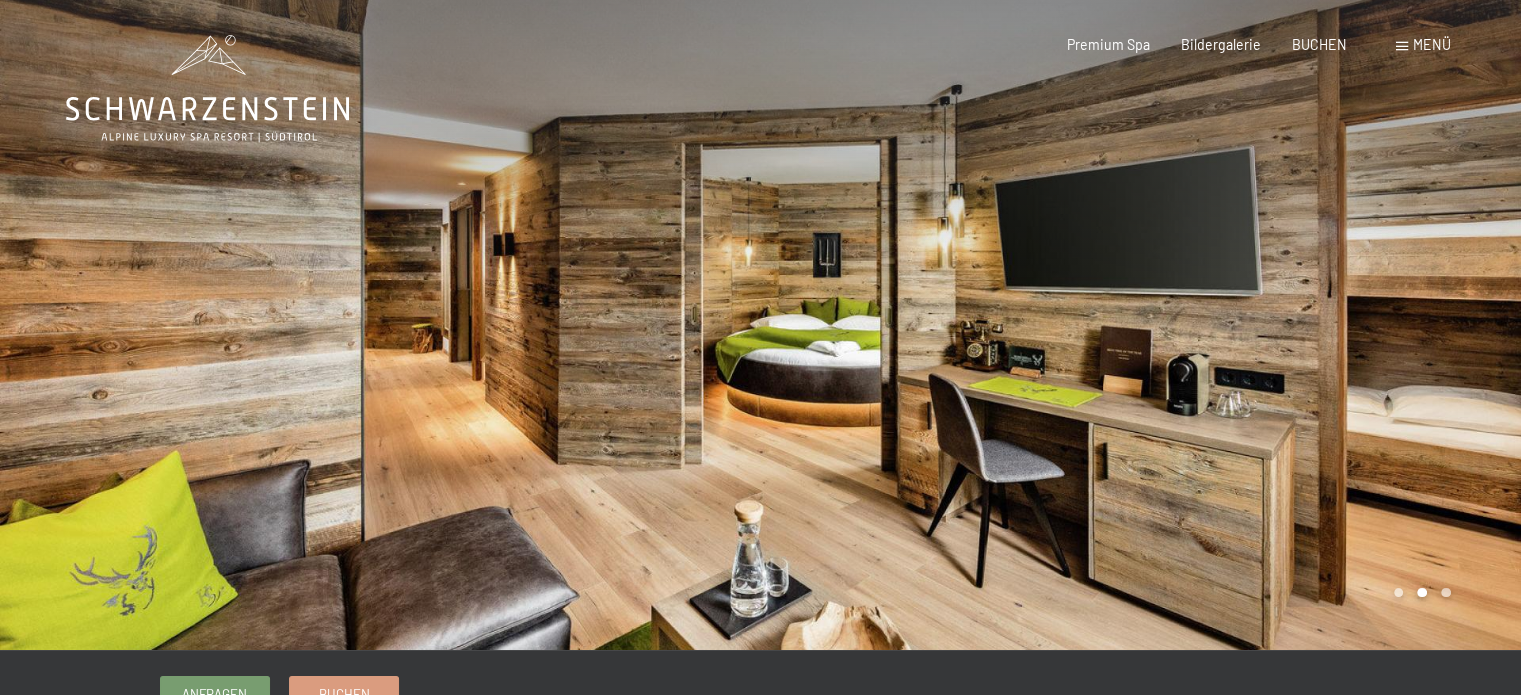 click at bounding box center (1141, 325) 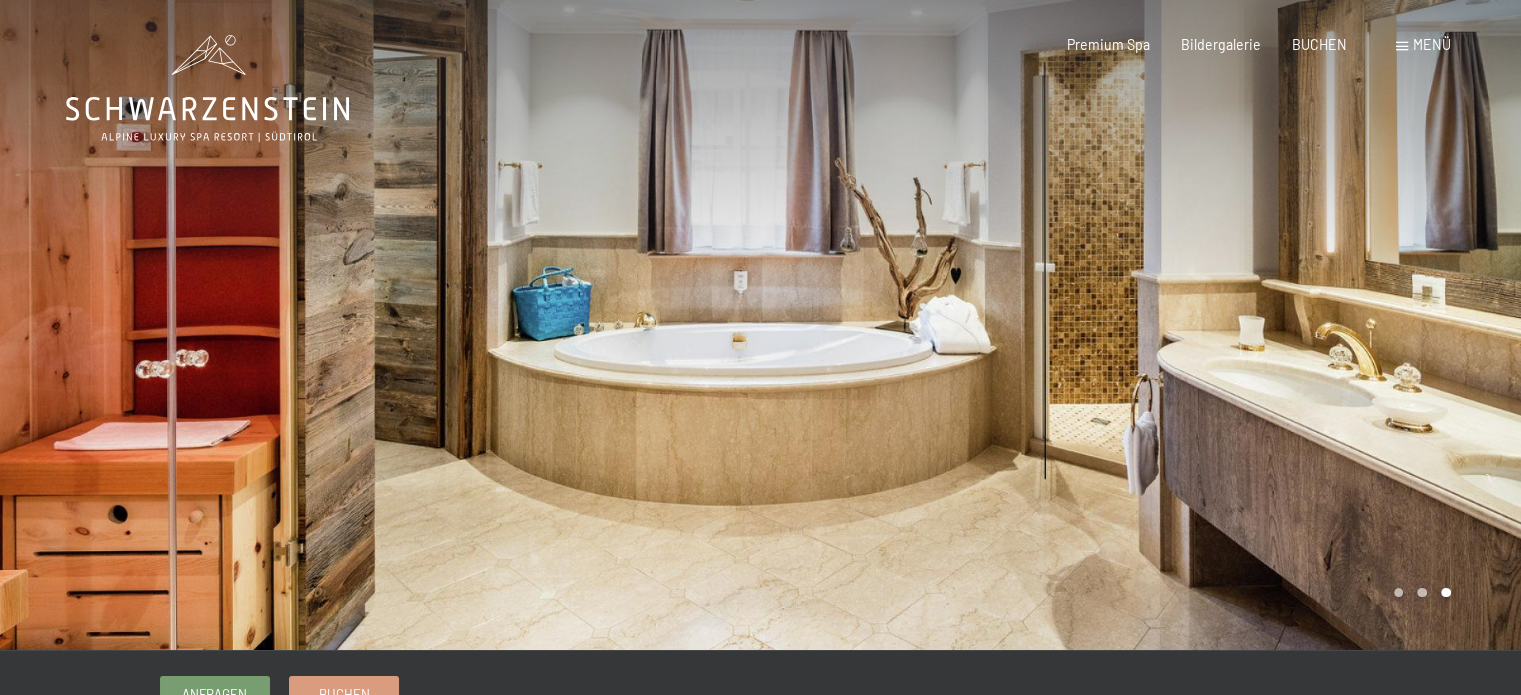 click at bounding box center (1141, 325) 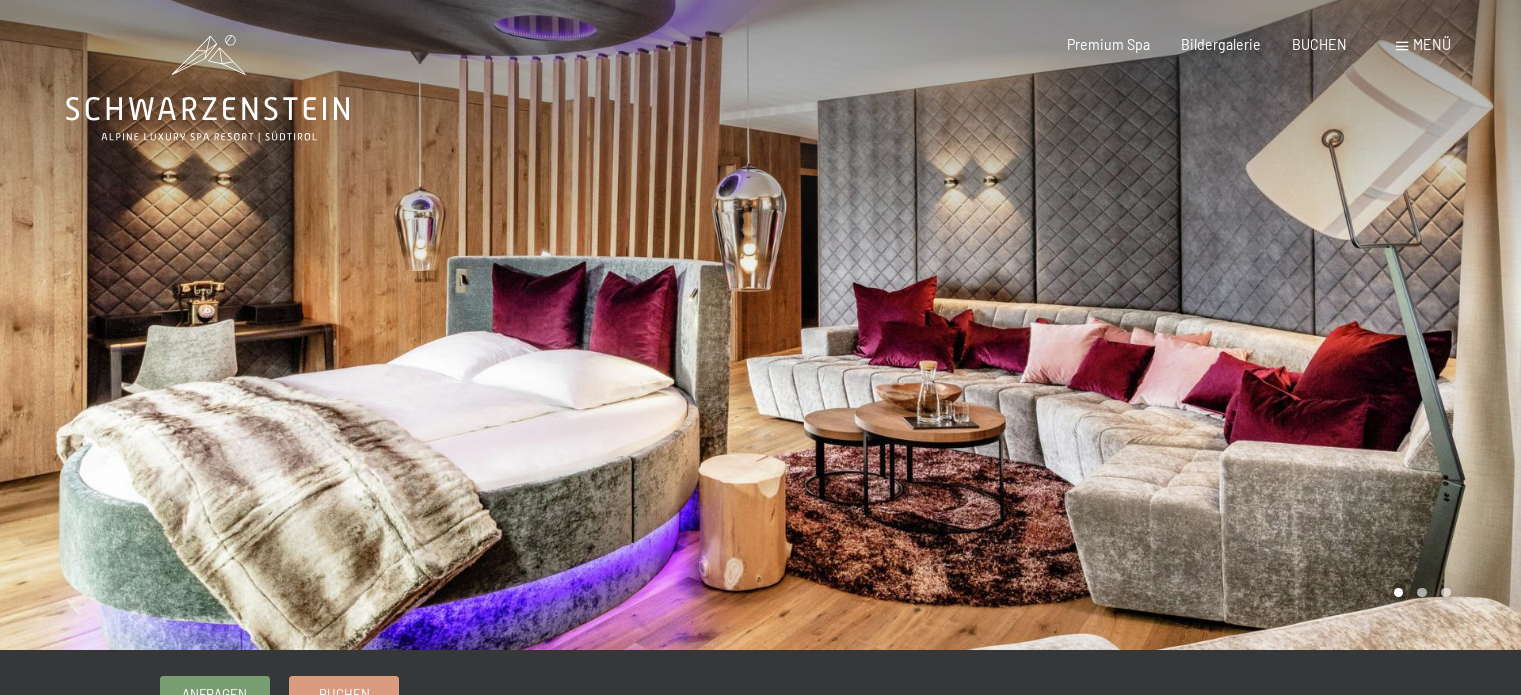 scroll, scrollTop: 0, scrollLeft: 0, axis: both 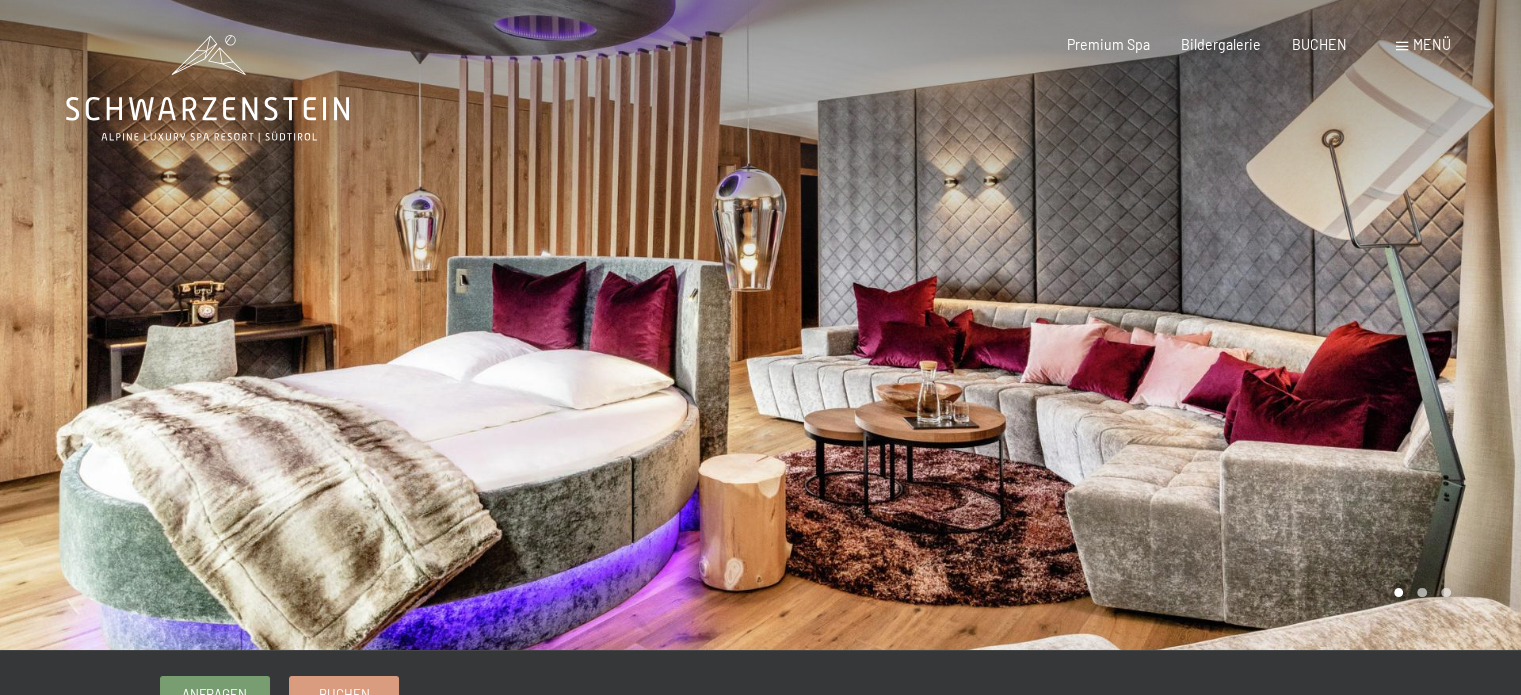 click at bounding box center [1141, 325] 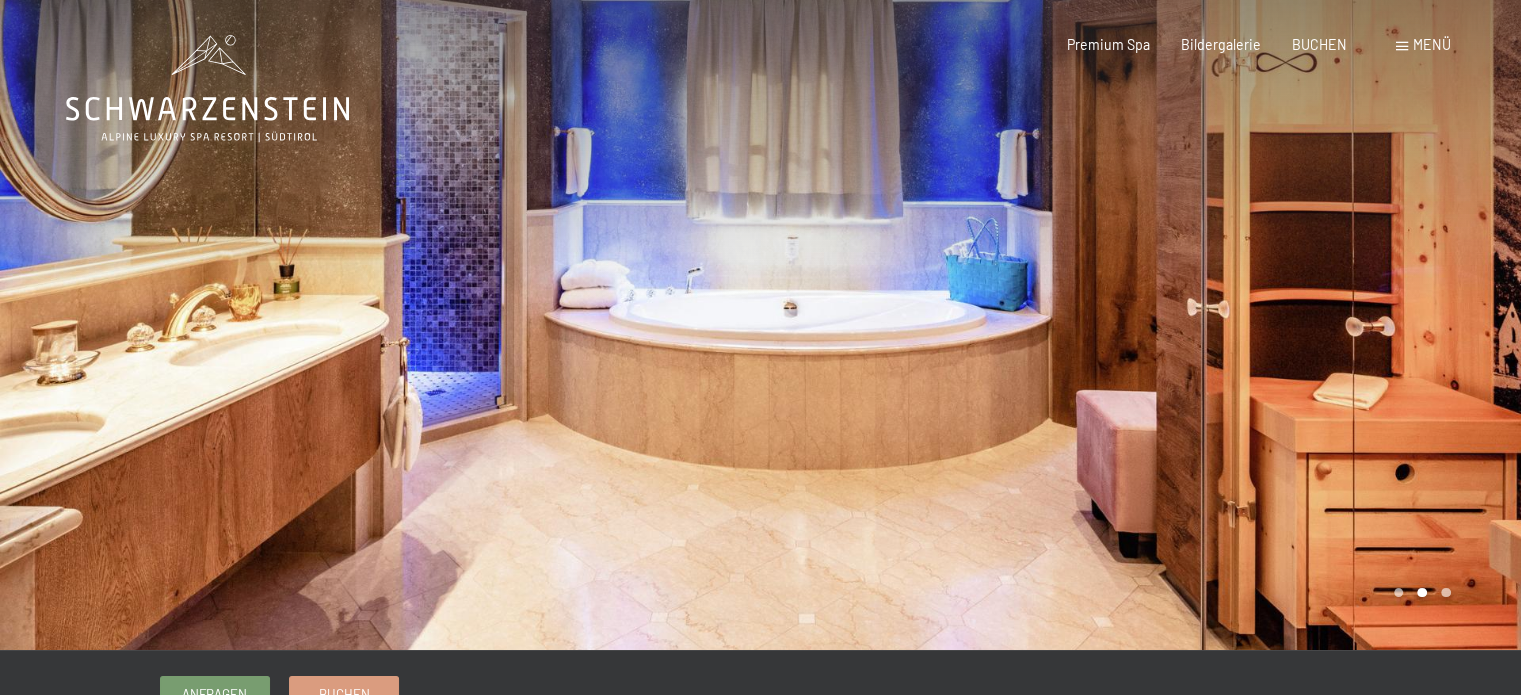 click at bounding box center (1141, 325) 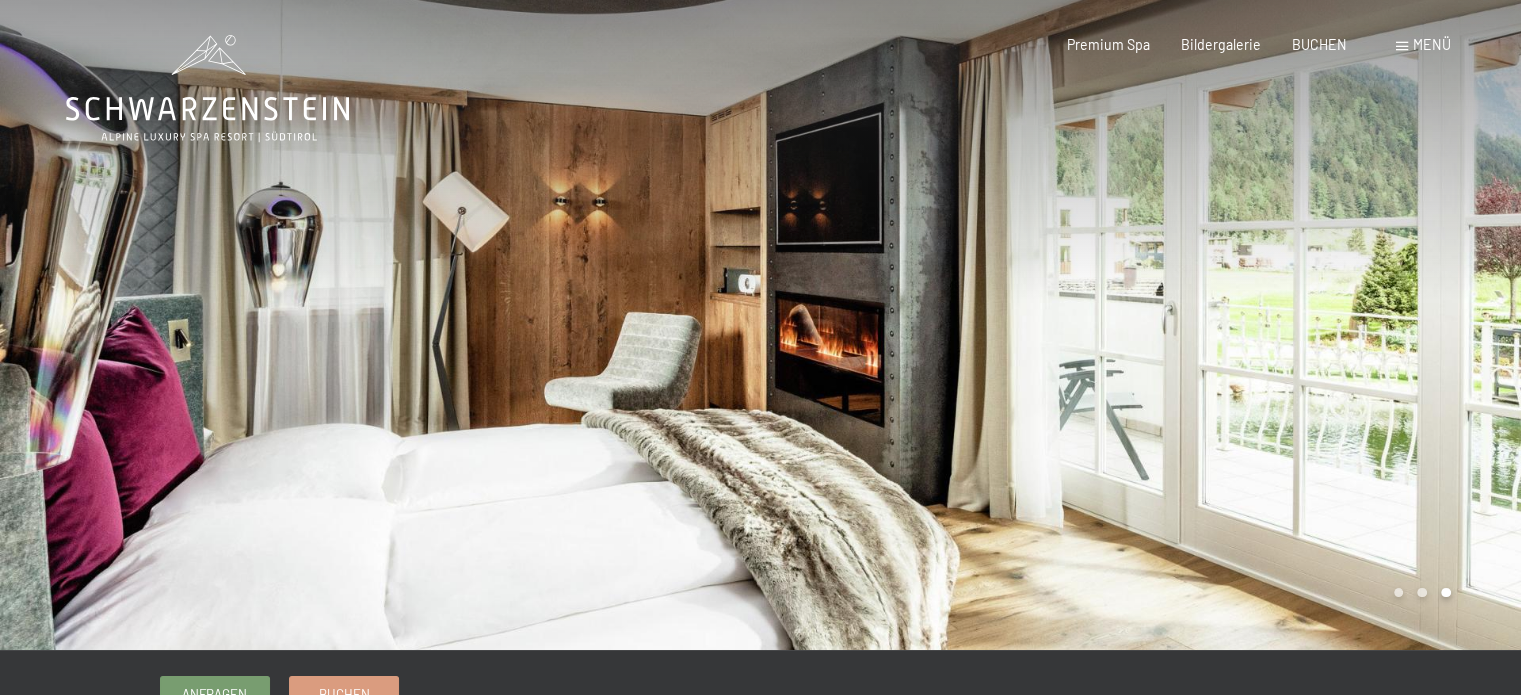 click at bounding box center (1141, 325) 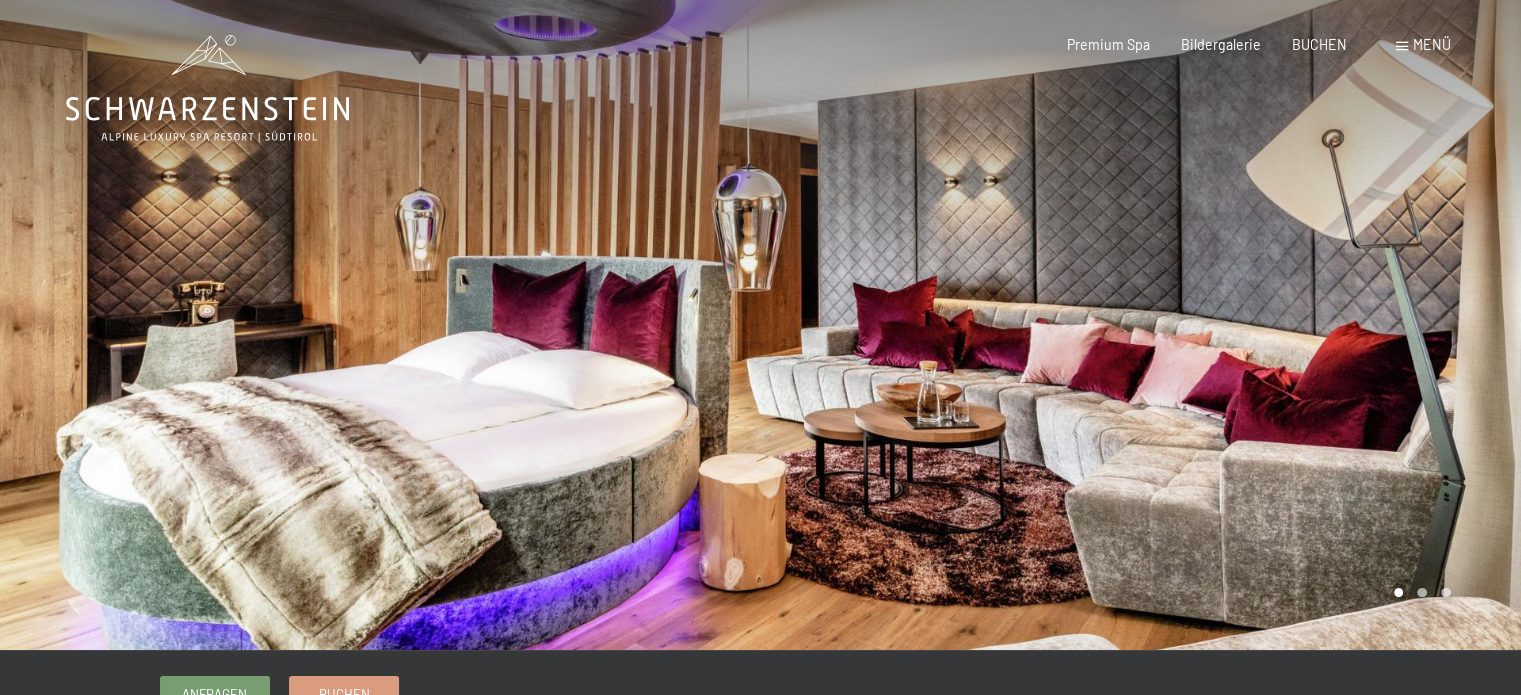 click at bounding box center (1141, 325) 